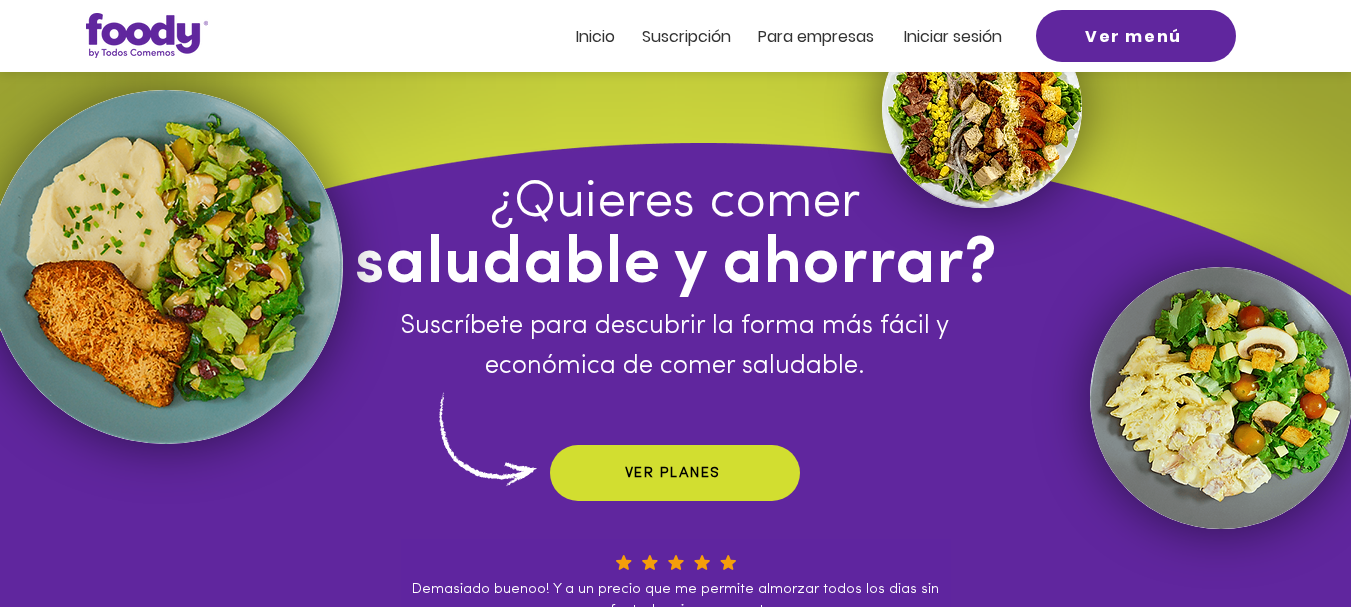 scroll, scrollTop: 0, scrollLeft: 0, axis: both 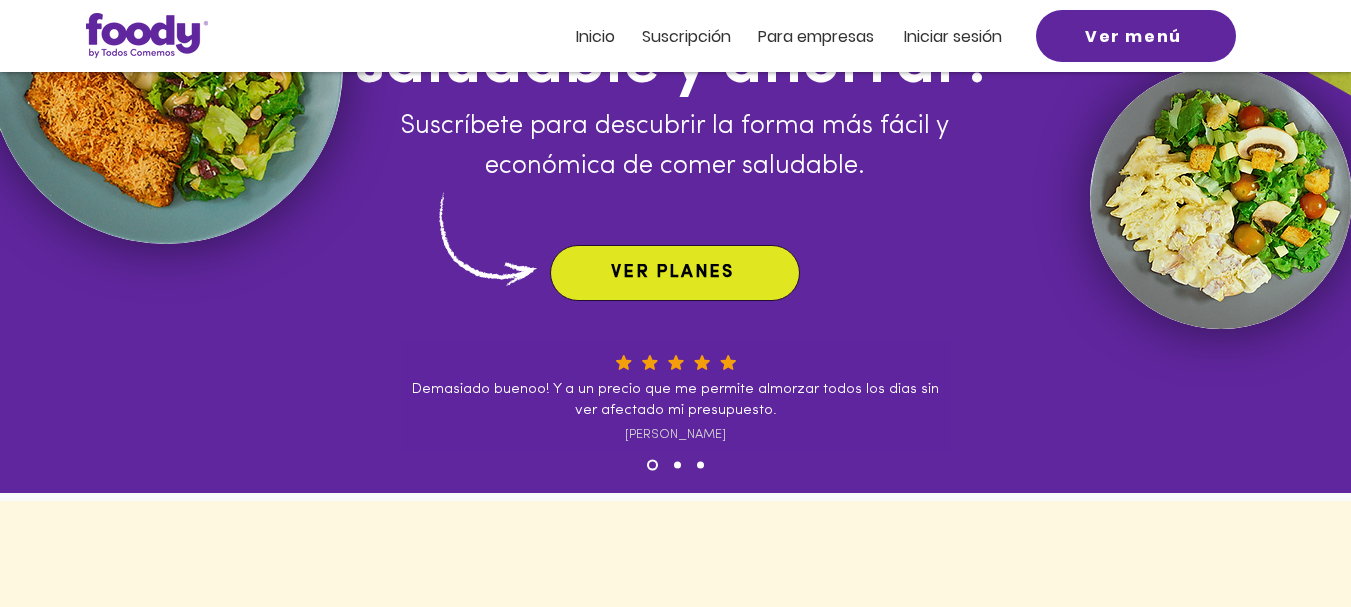 click on "VER PLANES" at bounding box center (675, 273) 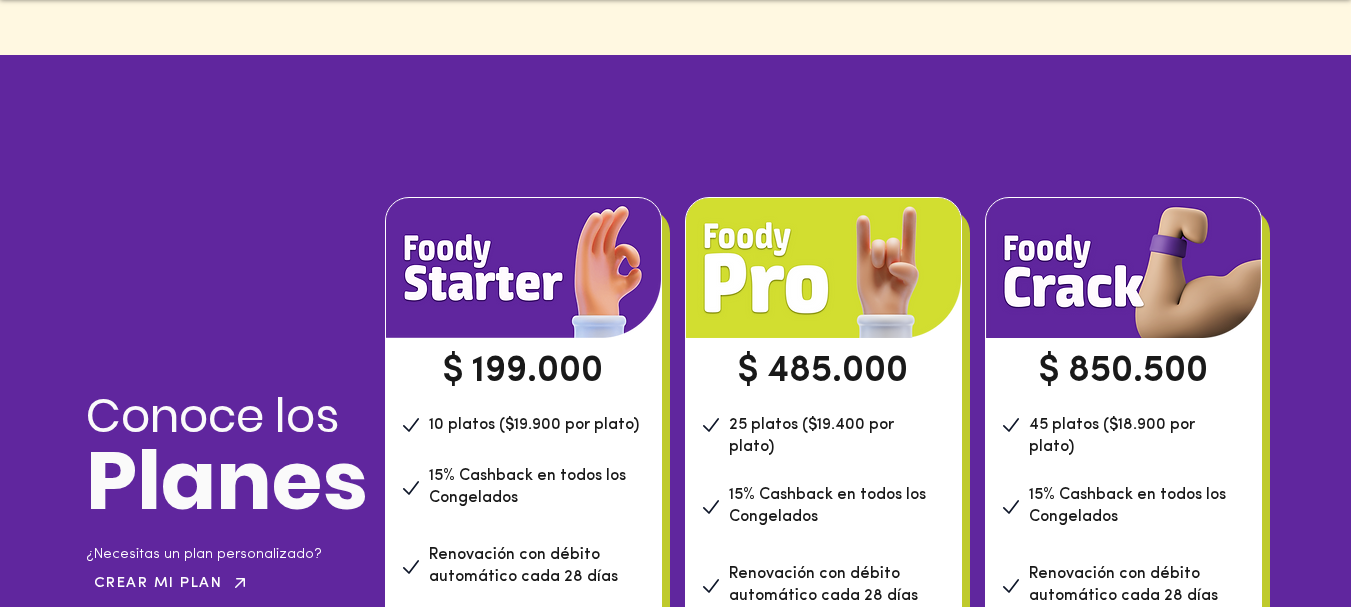 scroll, scrollTop: 1363, scrollLeft: 0, axis: vertical 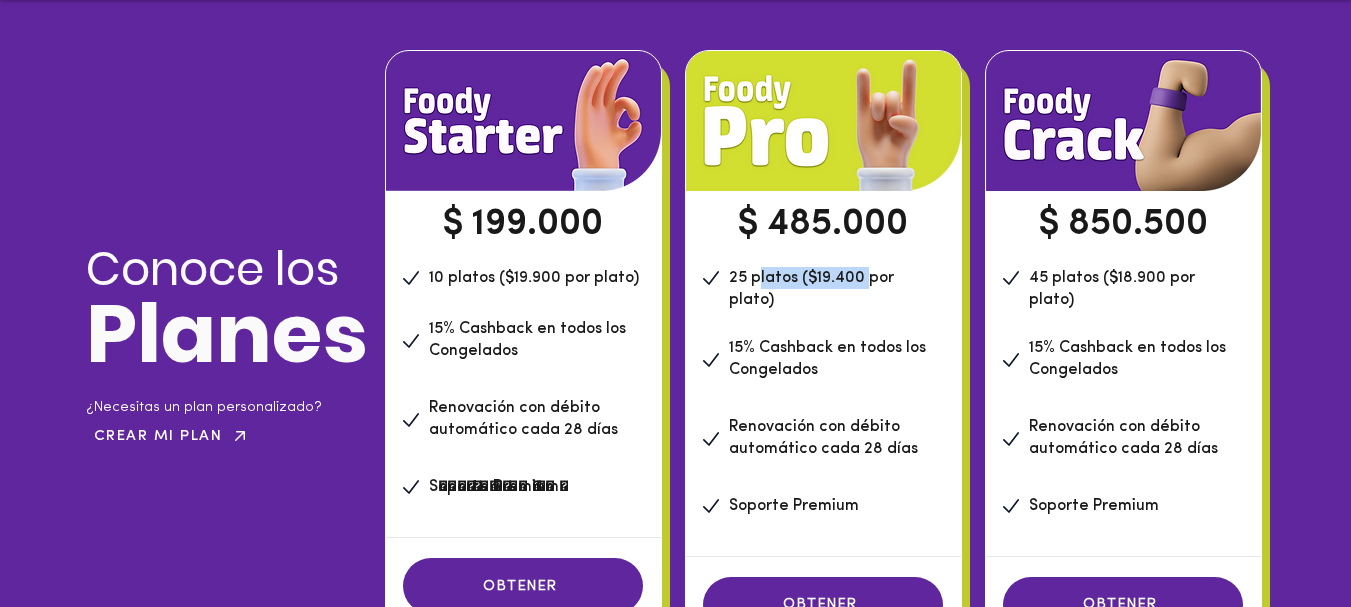 drag, startPoint x: 756, startPoint y: 276, endPoint x: 870, endPoint y: 277, distance: 114.00439 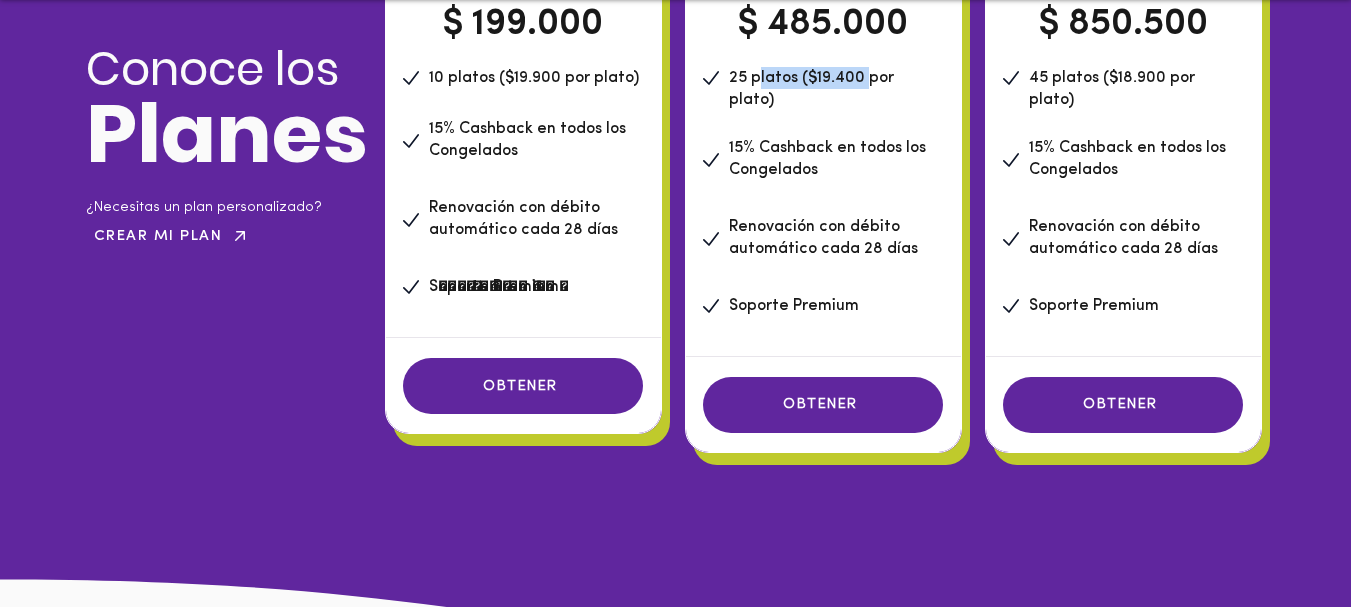 scroll, scrollTop: 1563, scrollLeft: 0, axis: vertical 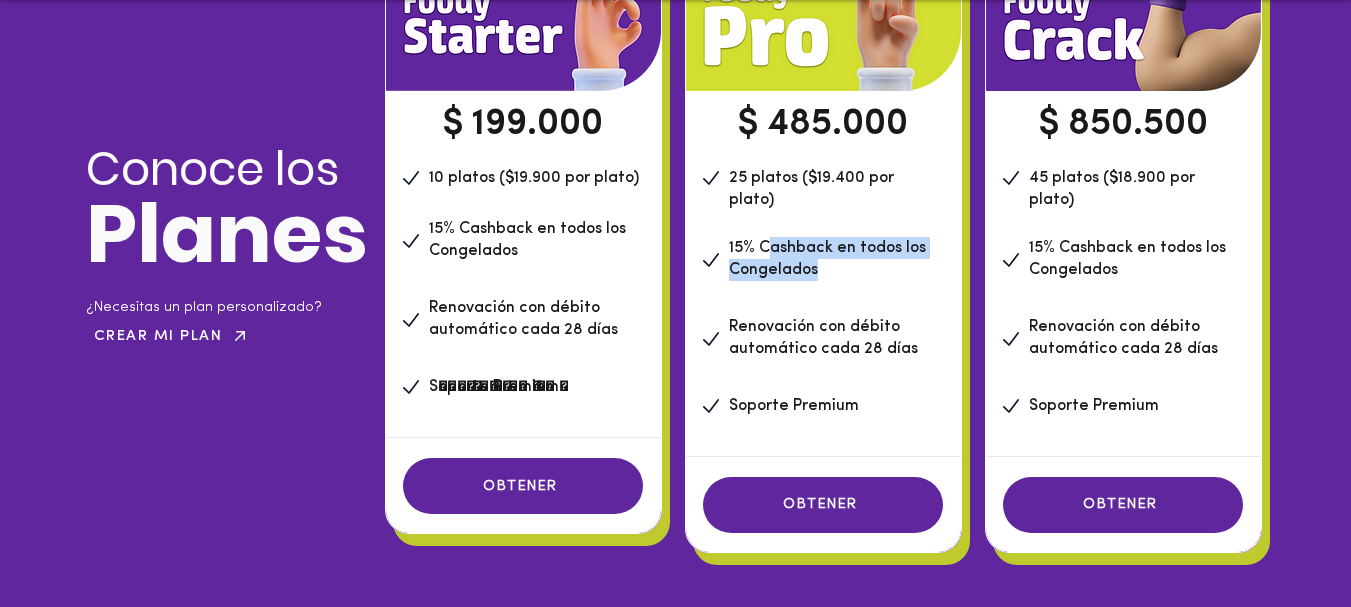 drag, startPoint x: 765, startPoint y: 223, endPoint x: 824, endPoint y: 249, distance: 64.4748 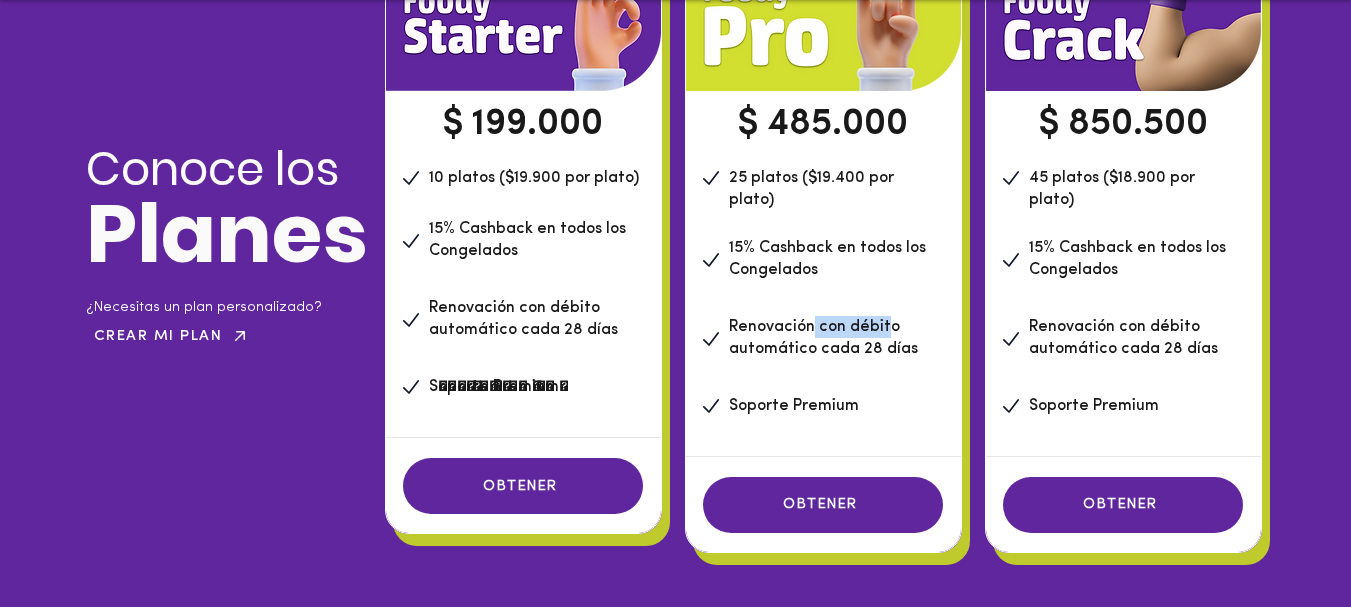 drag, startPoint x: 812, startPoint y: 306, endPoint x: 884, endPoint y: 304, distance: 72.02777 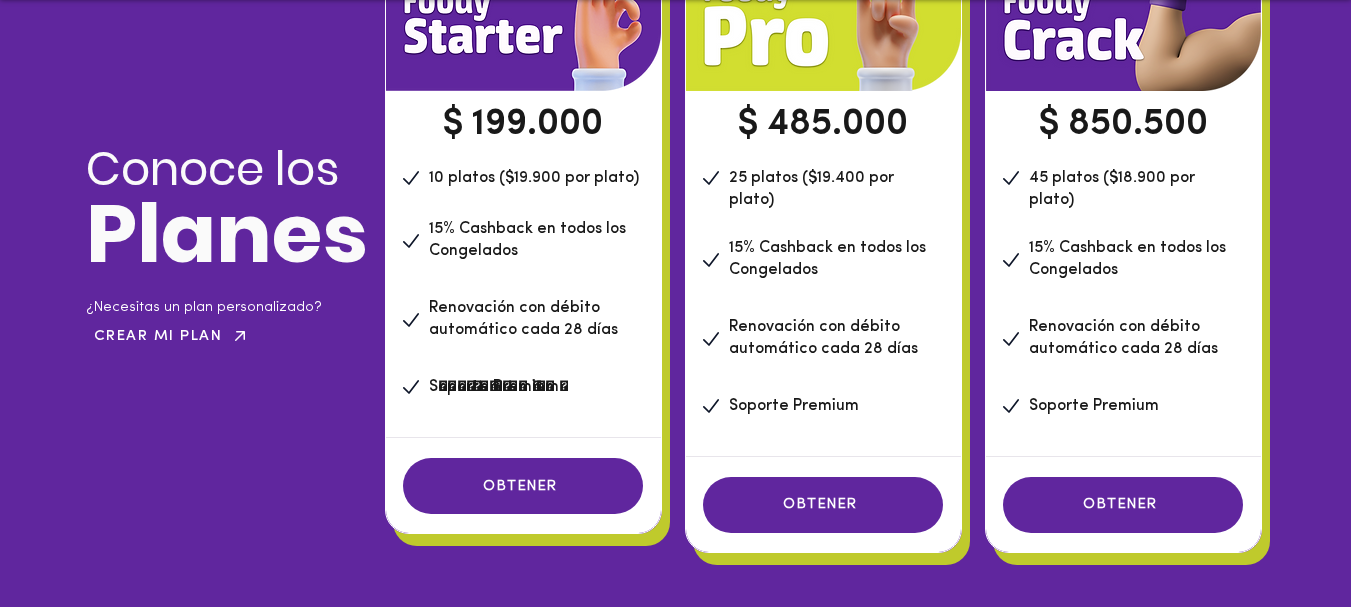 click on "Renovación con débito automático cada 28 días" at bounding box center (823, 338) 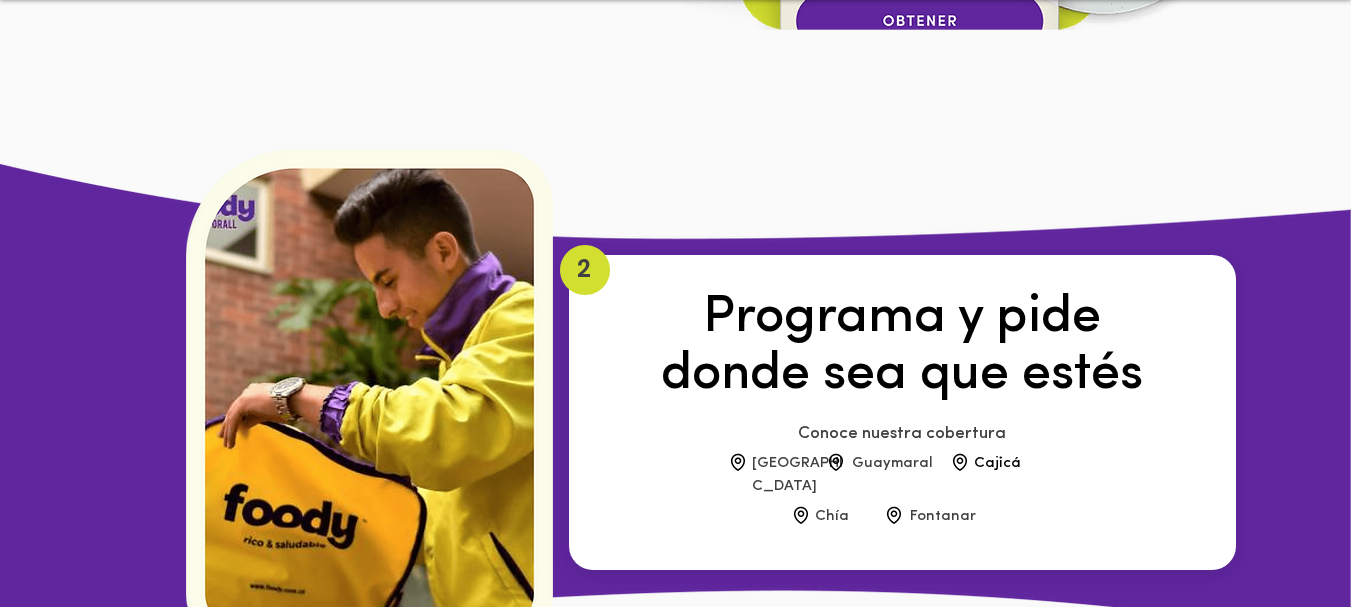 scroll, scrollTop: 2963, scrollLeft: 0, axis: vertical 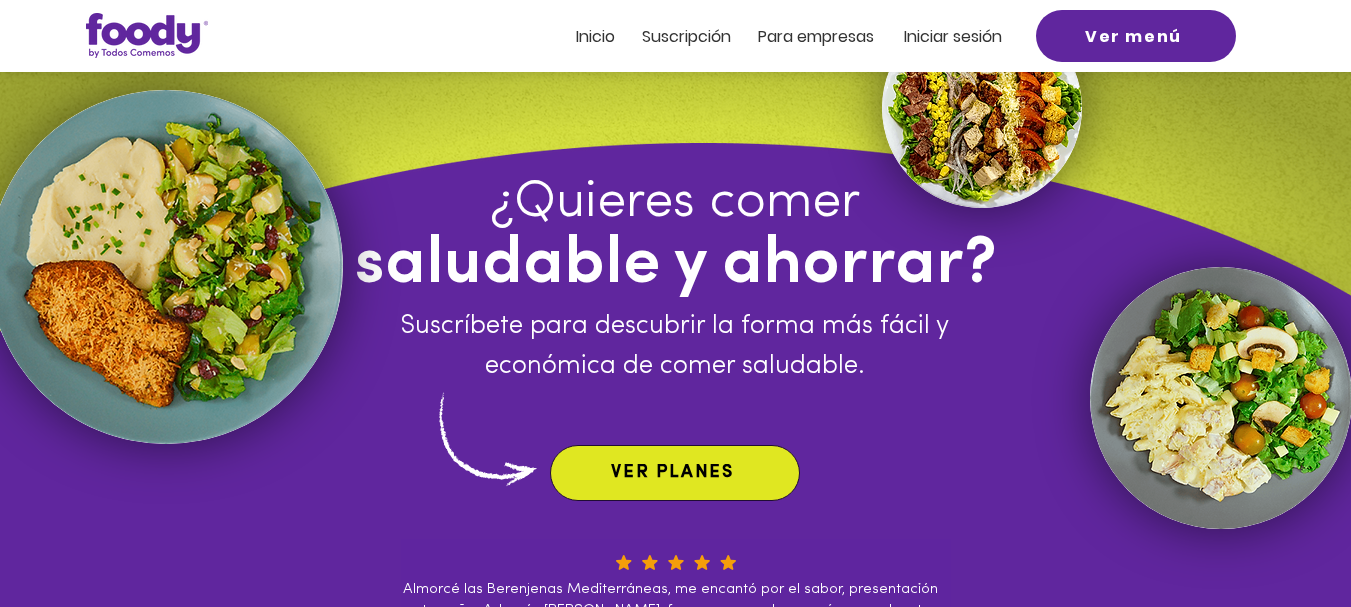 click on "VER PLANES" at bounding box center [672, 473] 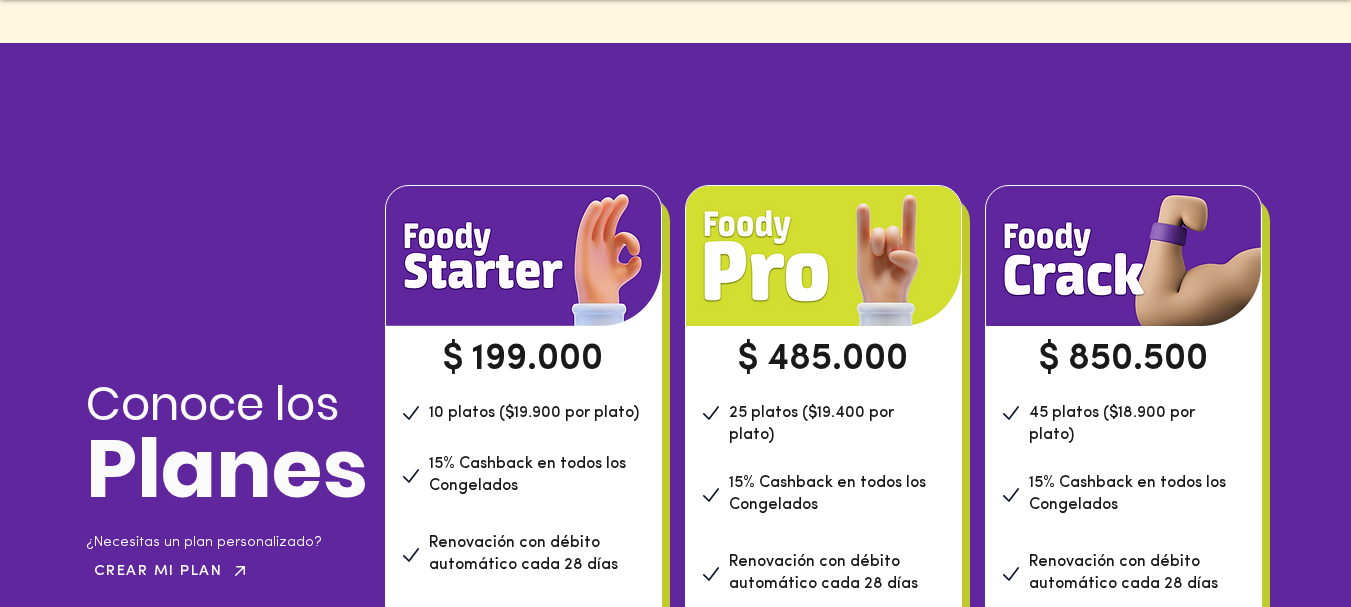 scroll, scrollTop: 1363, scrollLeft: 0, axis: vertical 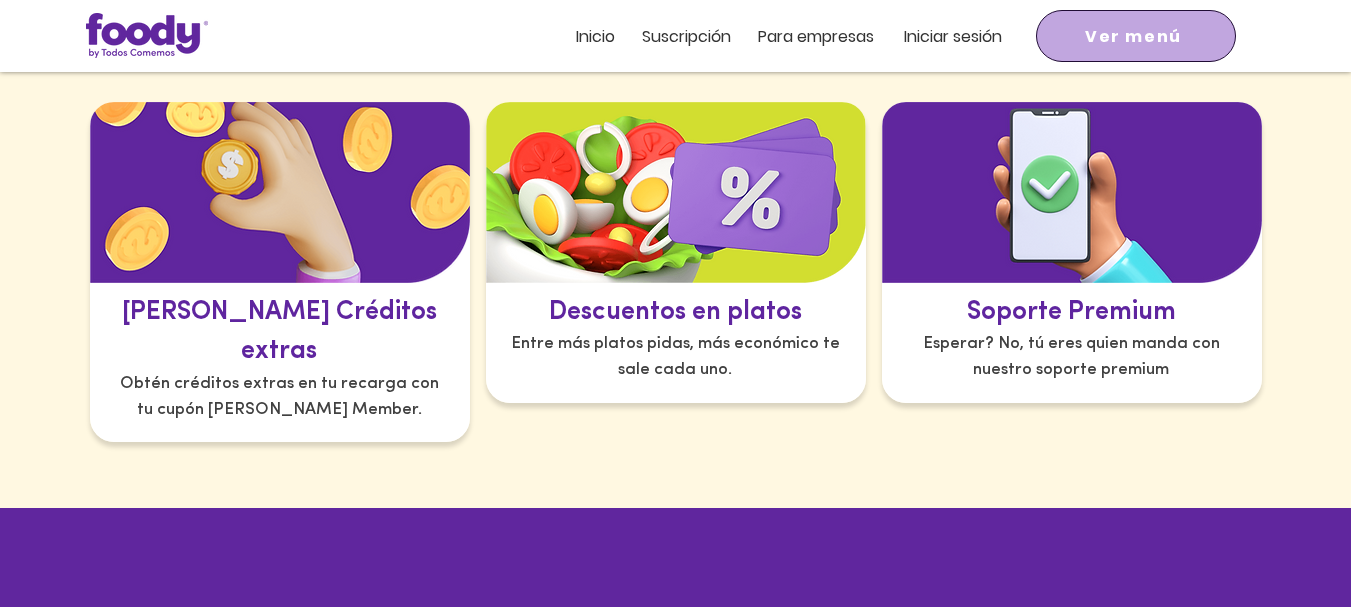 click on "Ver menú" at bounding box center [1133, 36] 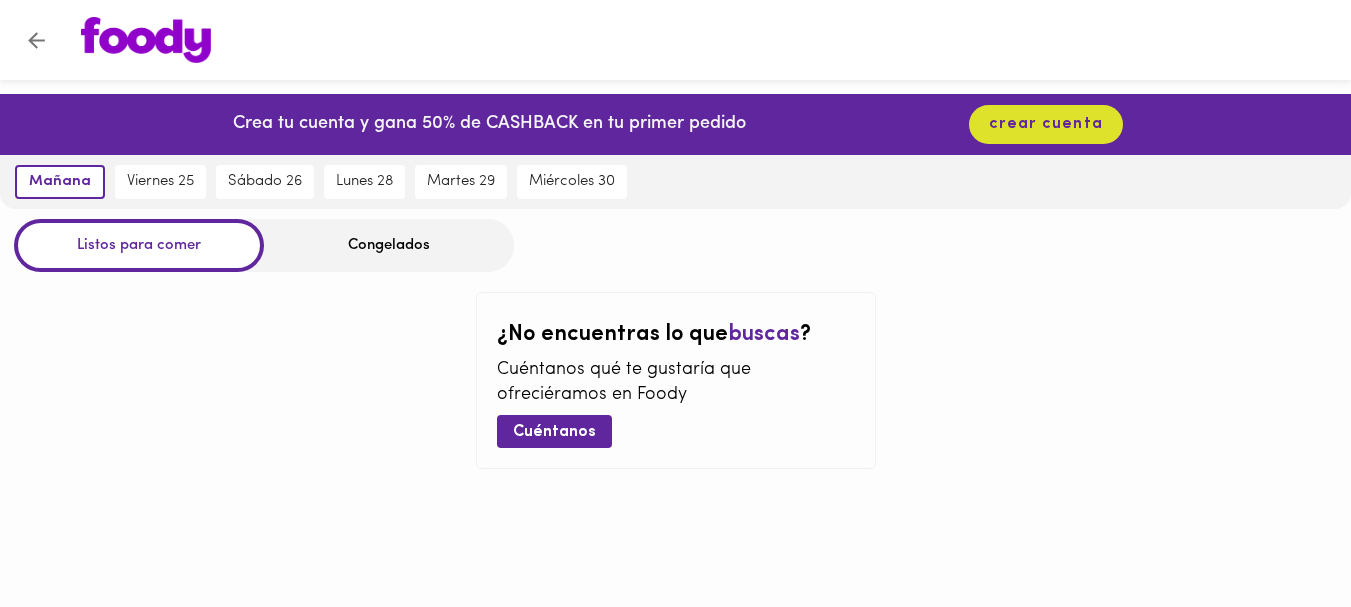 scroll, scrollTop: 0, scrollLeft: 0, axis: both 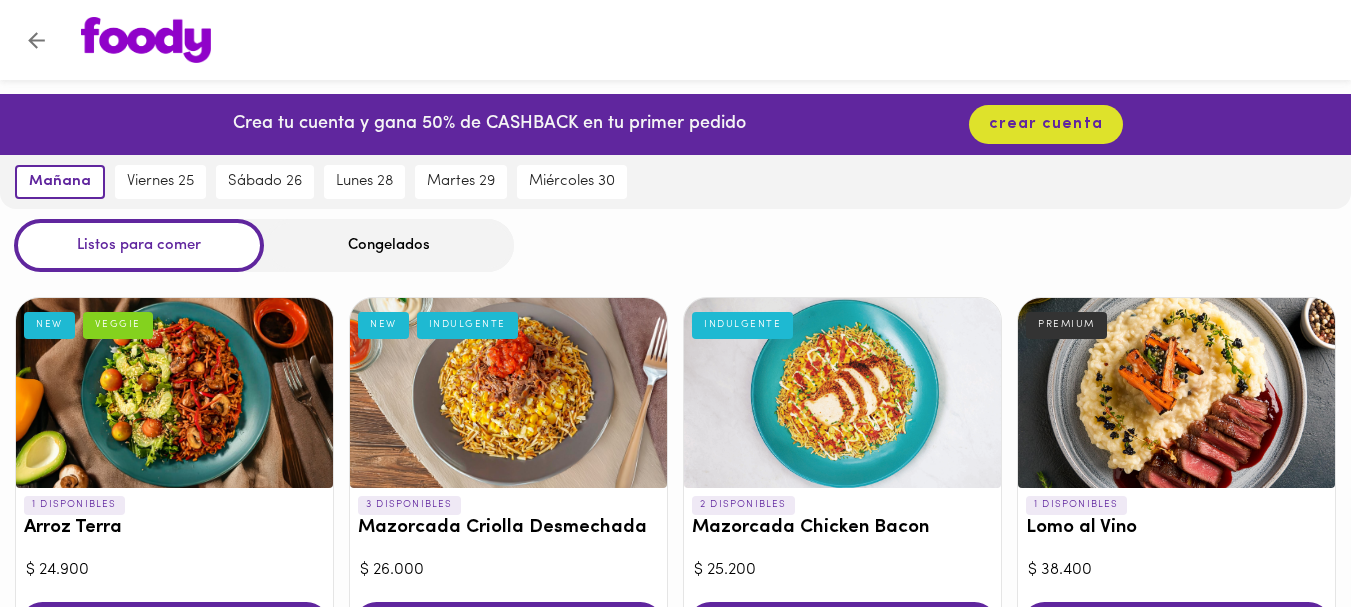 click on "Listos para comer Congelados" at bounding box center [675, 245] 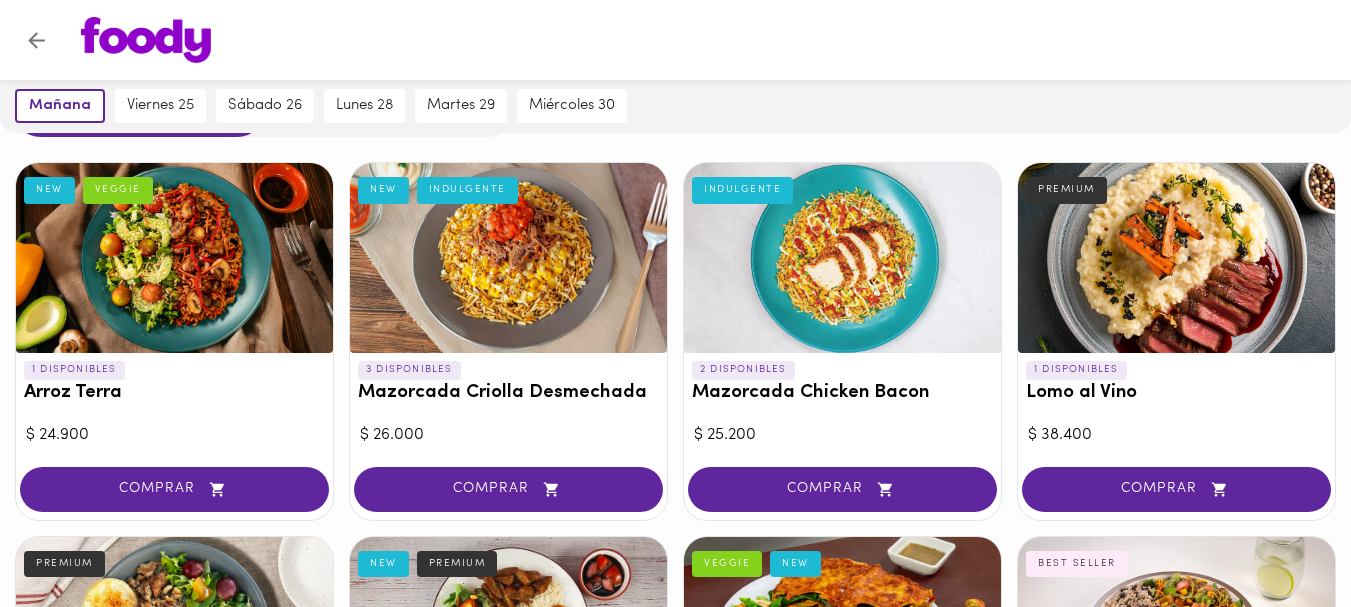 scroll, scrollTop: 160, scrollLeft: 0, axis: vertical 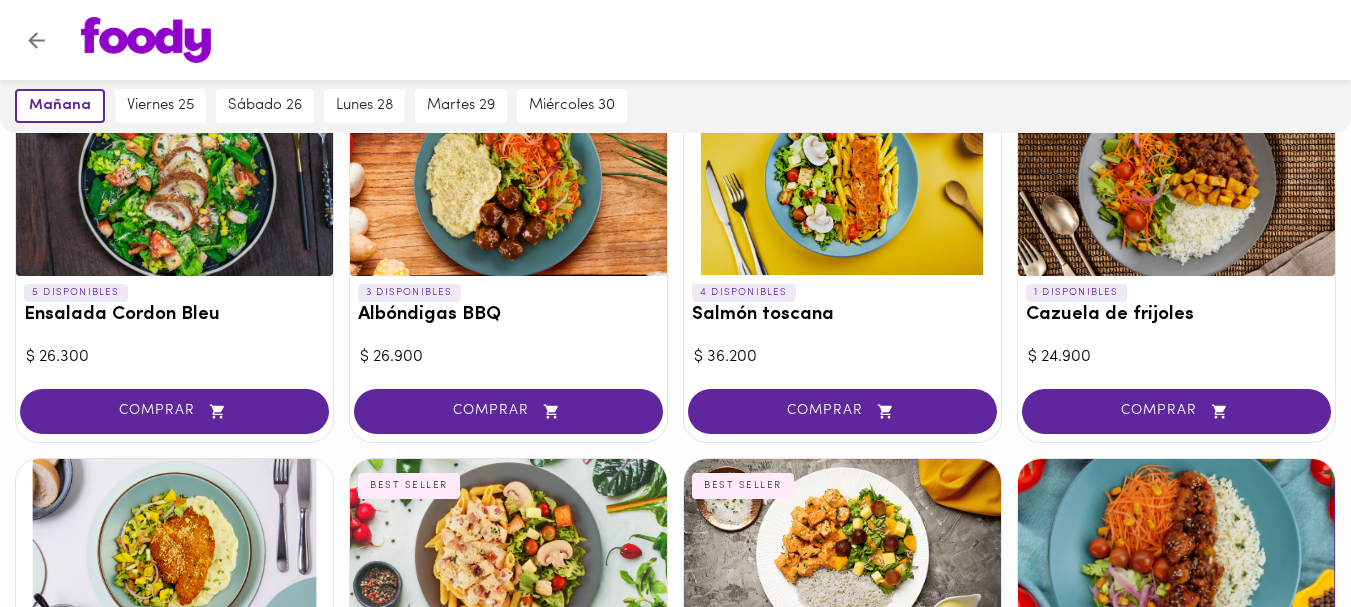 click on "$ 26.300" at bounding box center (174, 357) 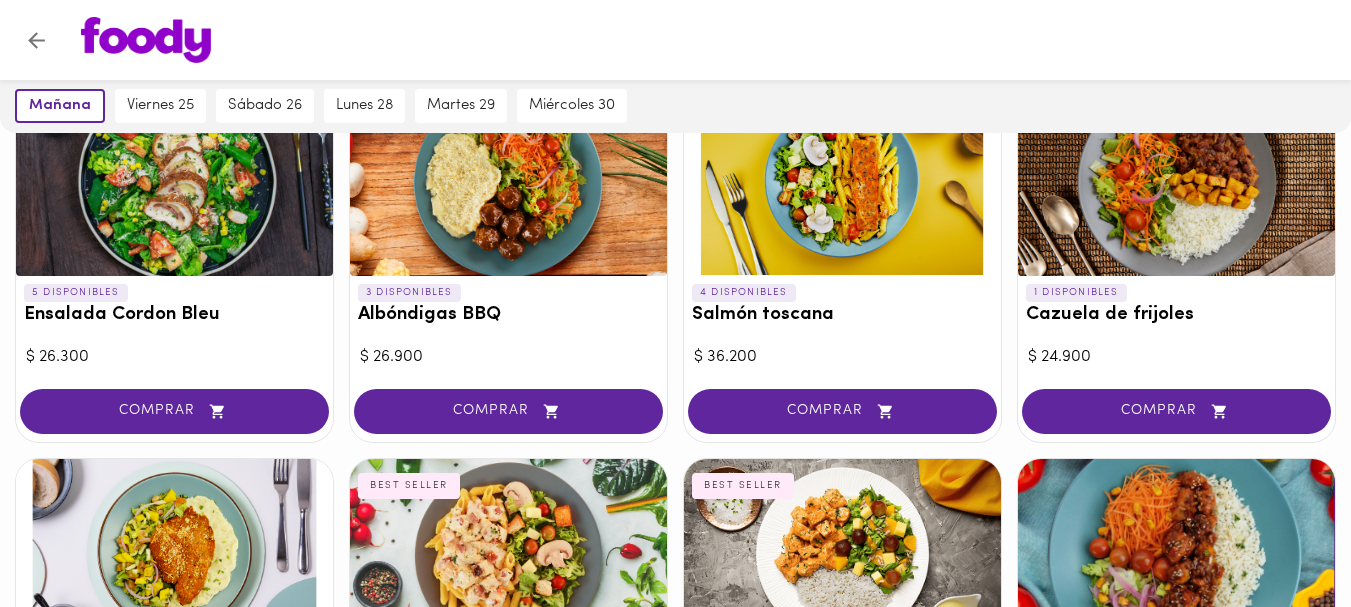 click on "$ 26.300" at bounding box center [174, 357] 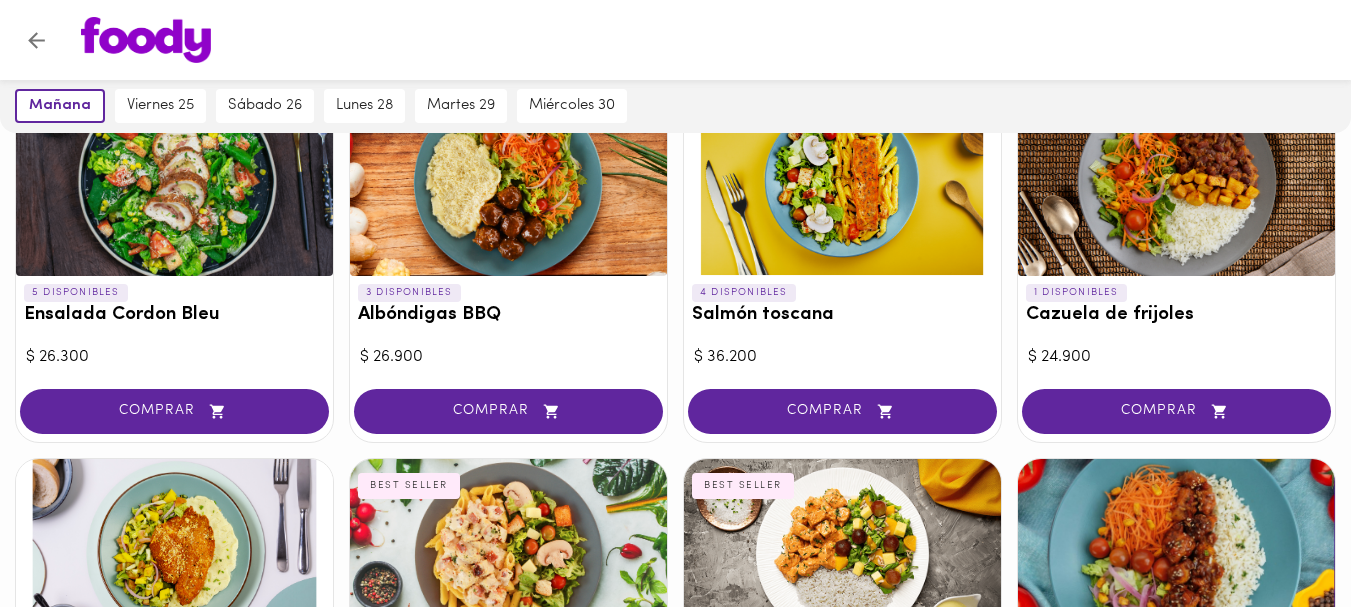 click on "COMPRAR" at bounding box center [174, 411] 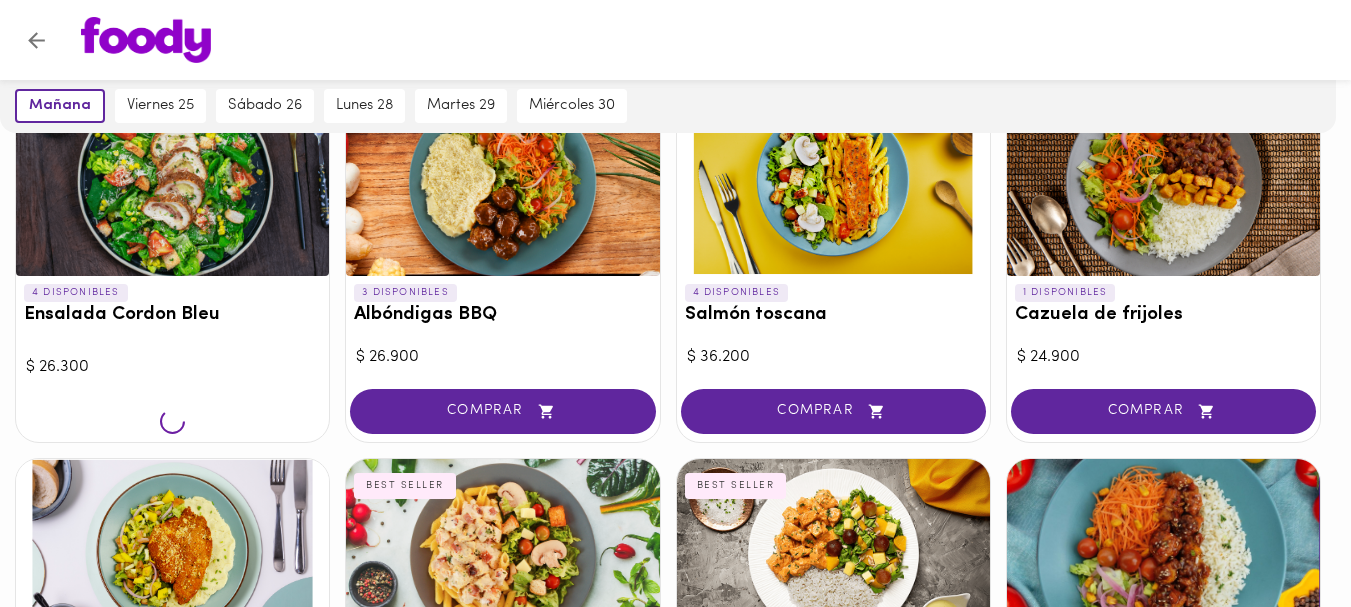 scroll, scrollTop: 1706, scrollLeft: 0, axis: vertical 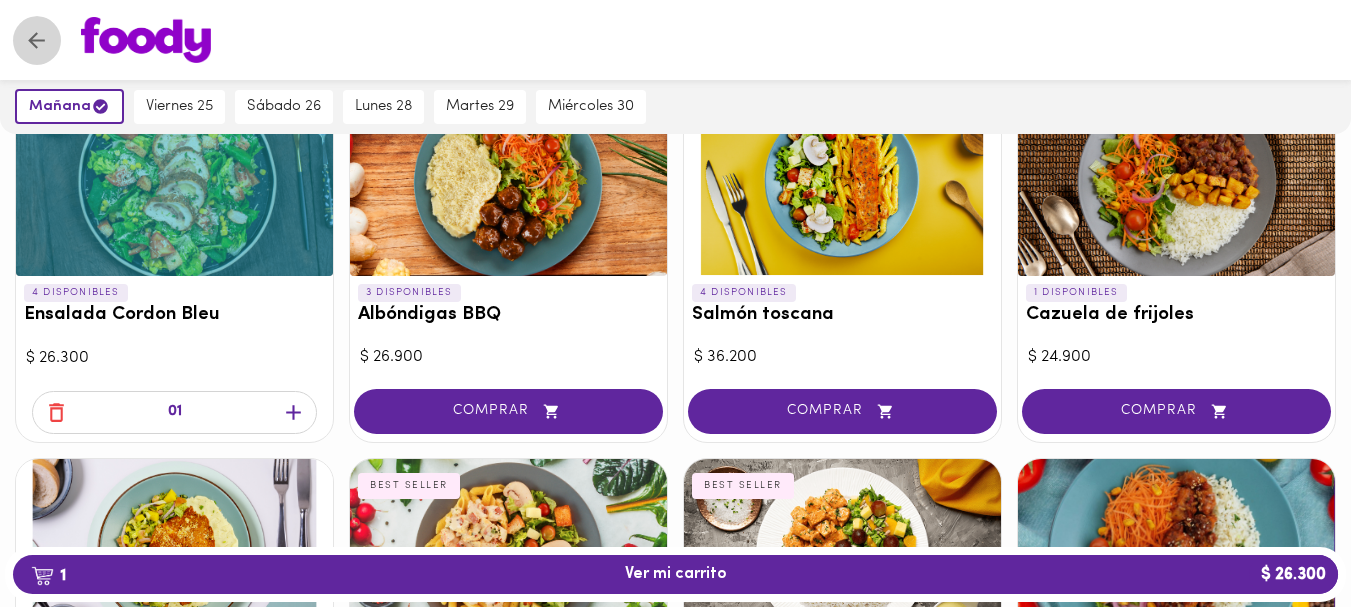 click 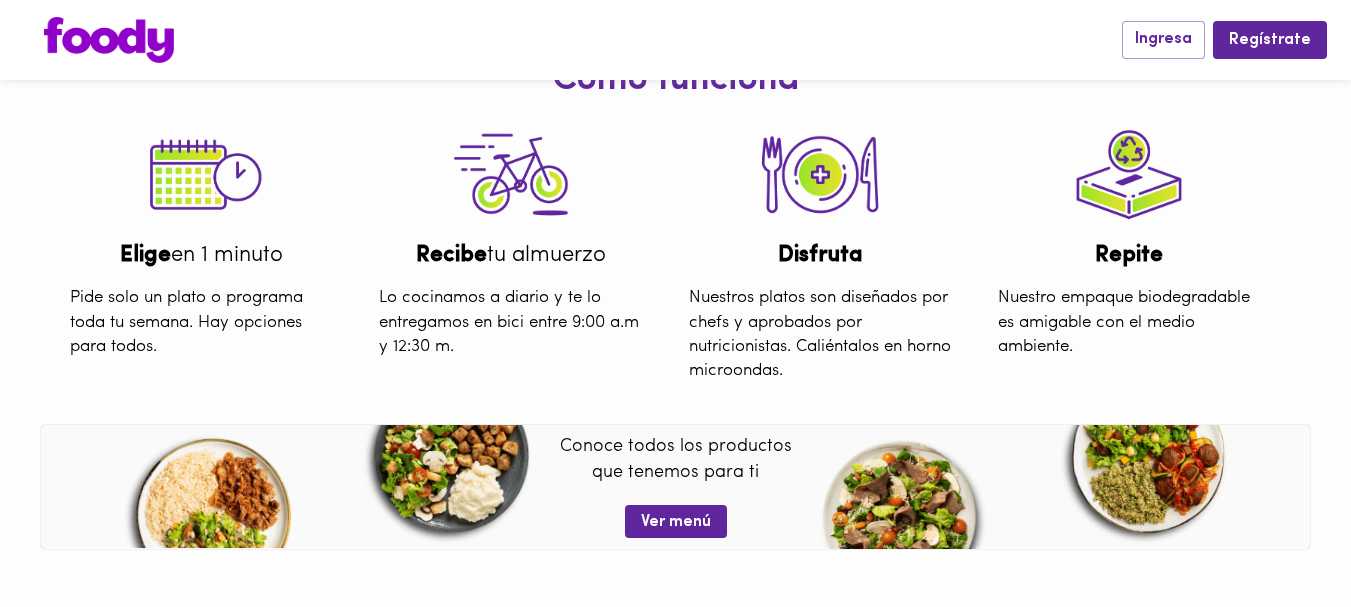 scroll, scrollTop: 593, scrollLeft: 0, axis: vertical 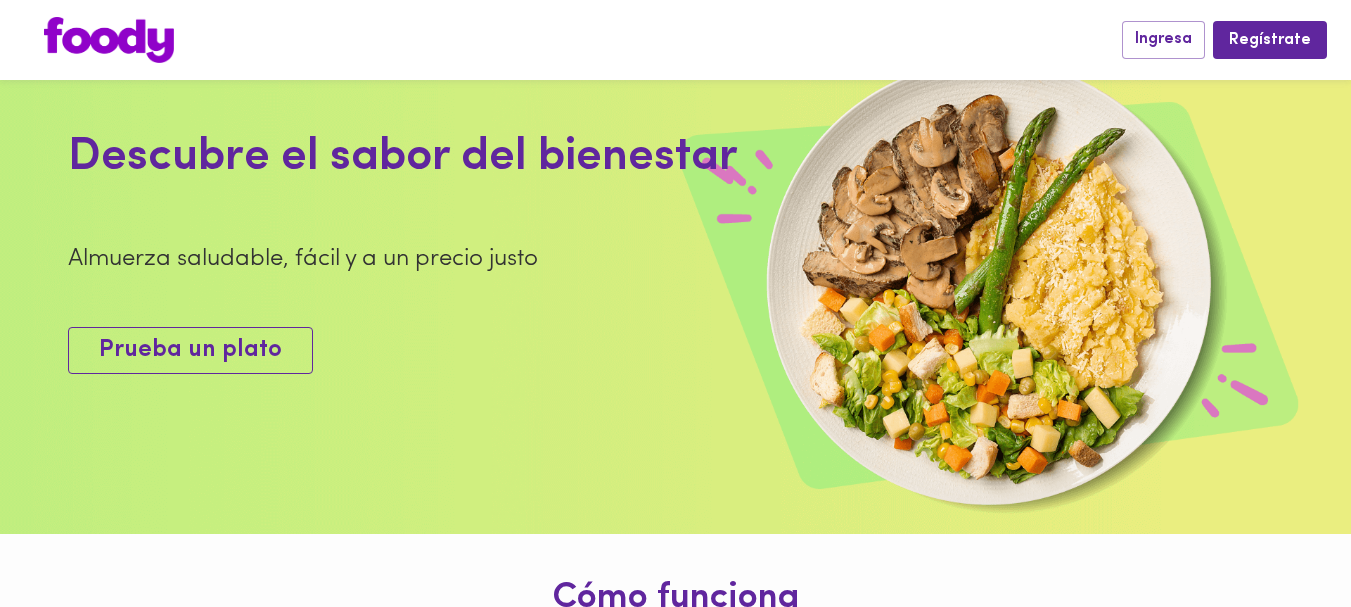 click on "Prueba un plato" at bounding box center (190, 350) 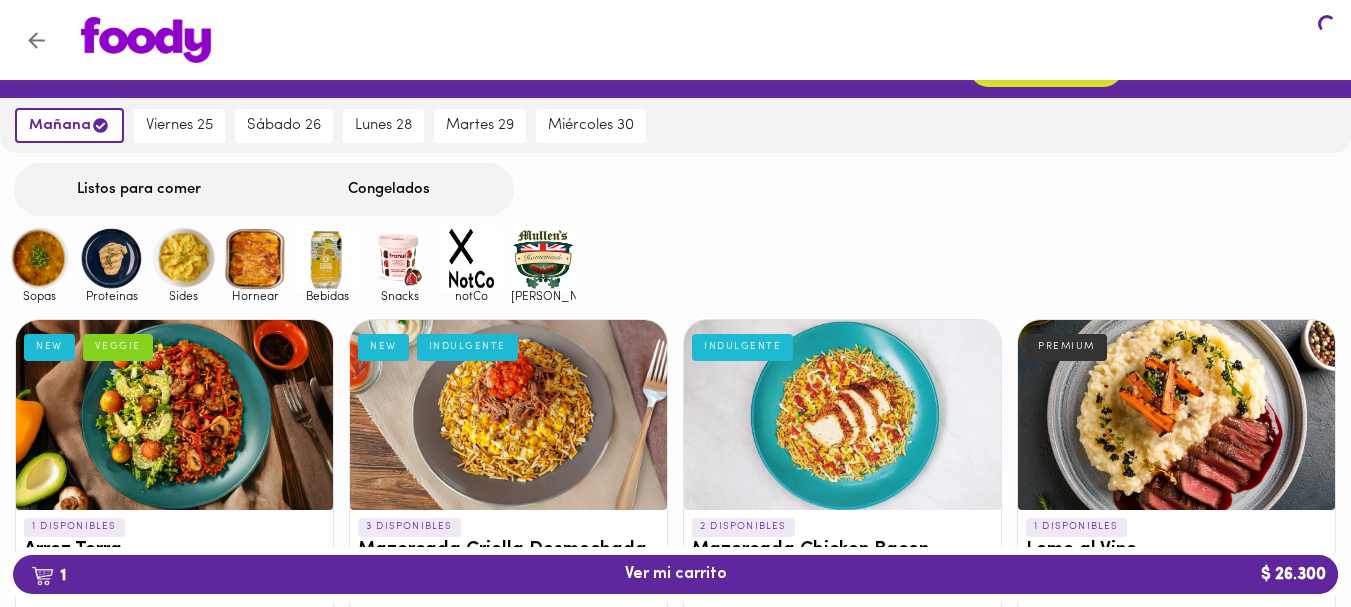 scroll, scrollTop: 0, scrollLeft: 0, axis: both 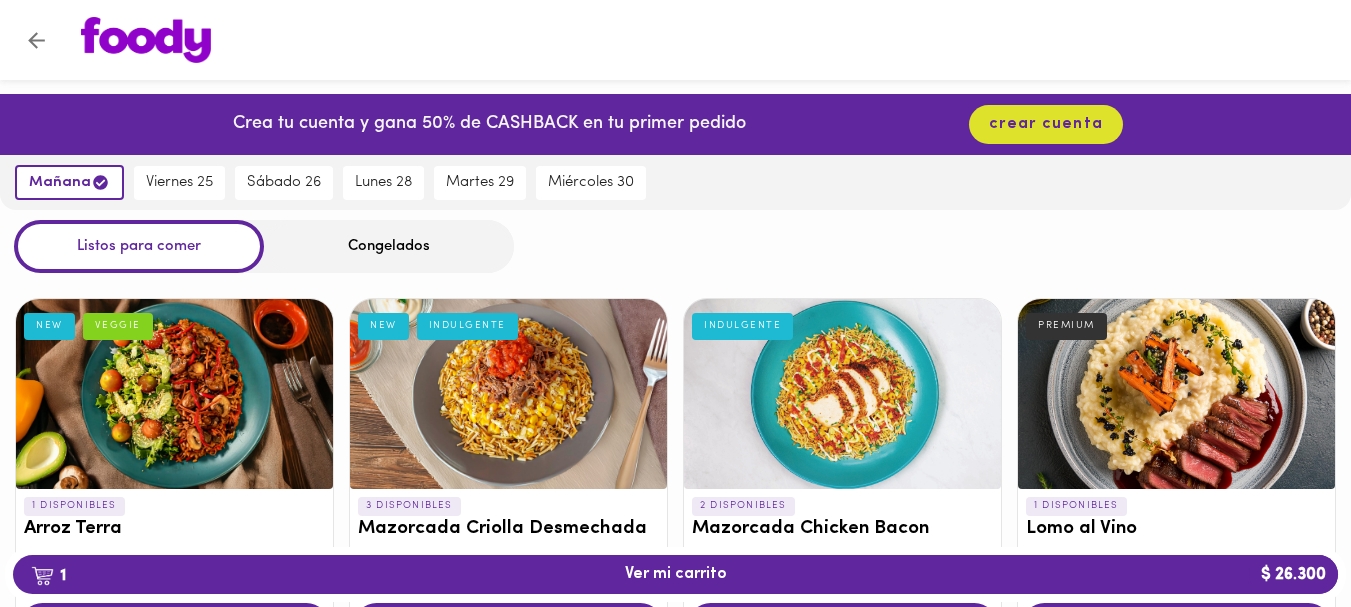 click on "Congelados" at bounding box center [389, 246] 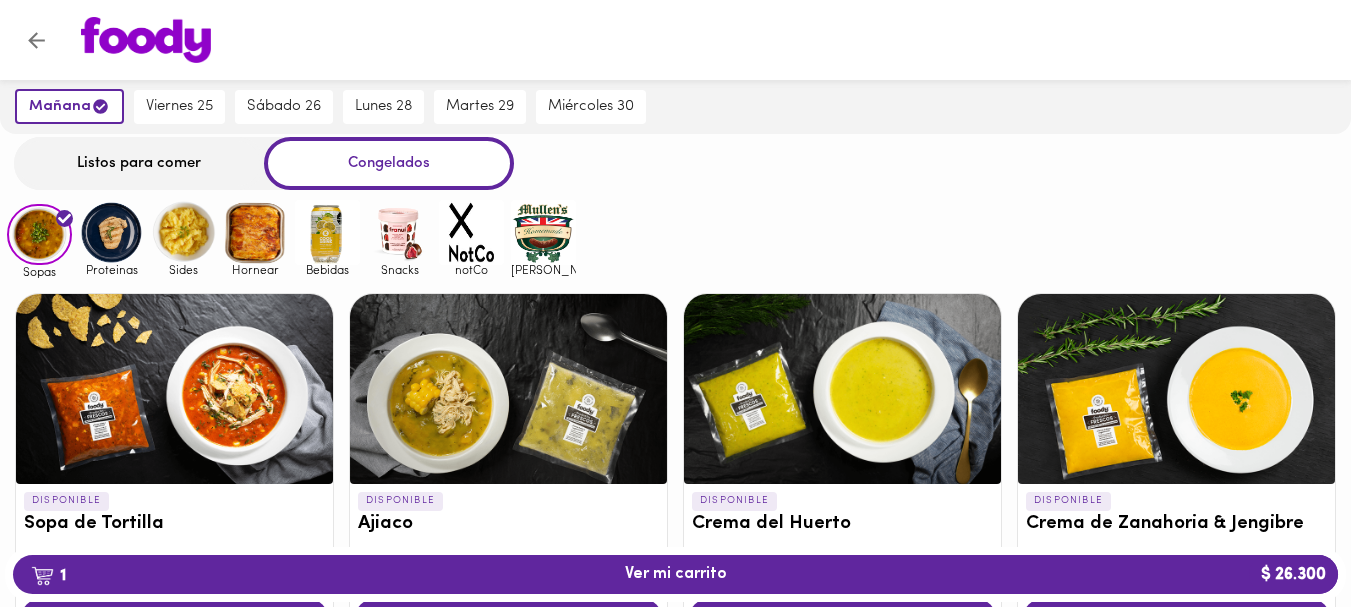 scroll, scrollTop: 79, scrollLeft: 0, axis: vertical 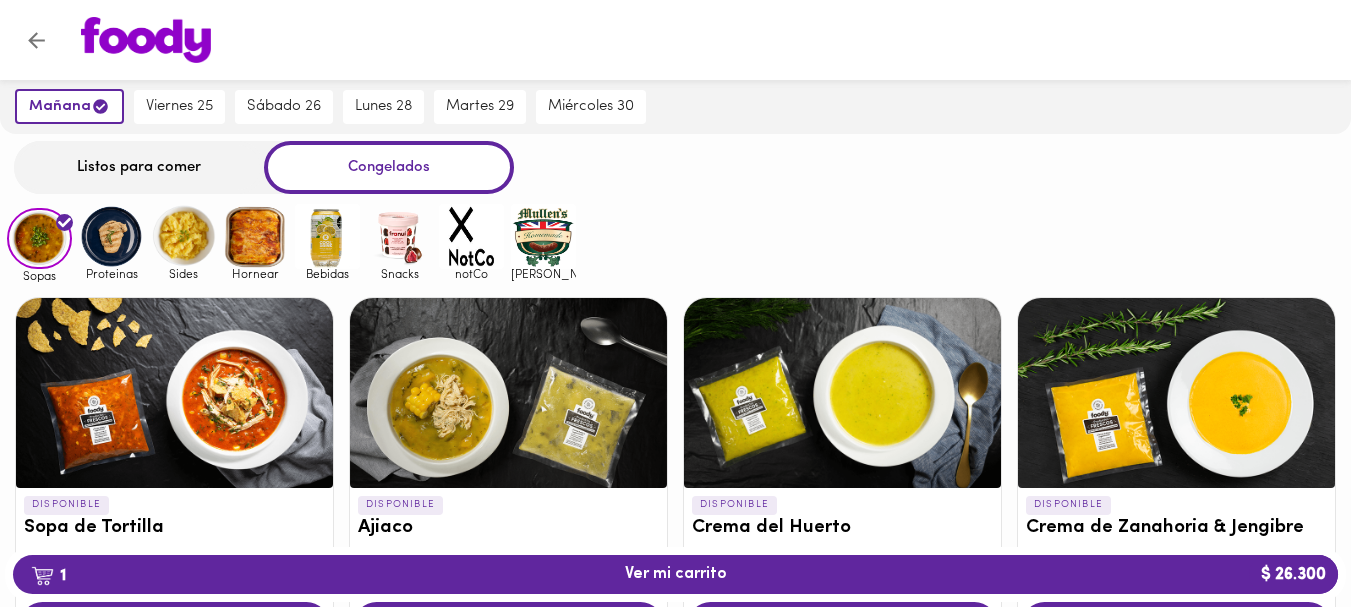 click at bounding box center [399, 236] 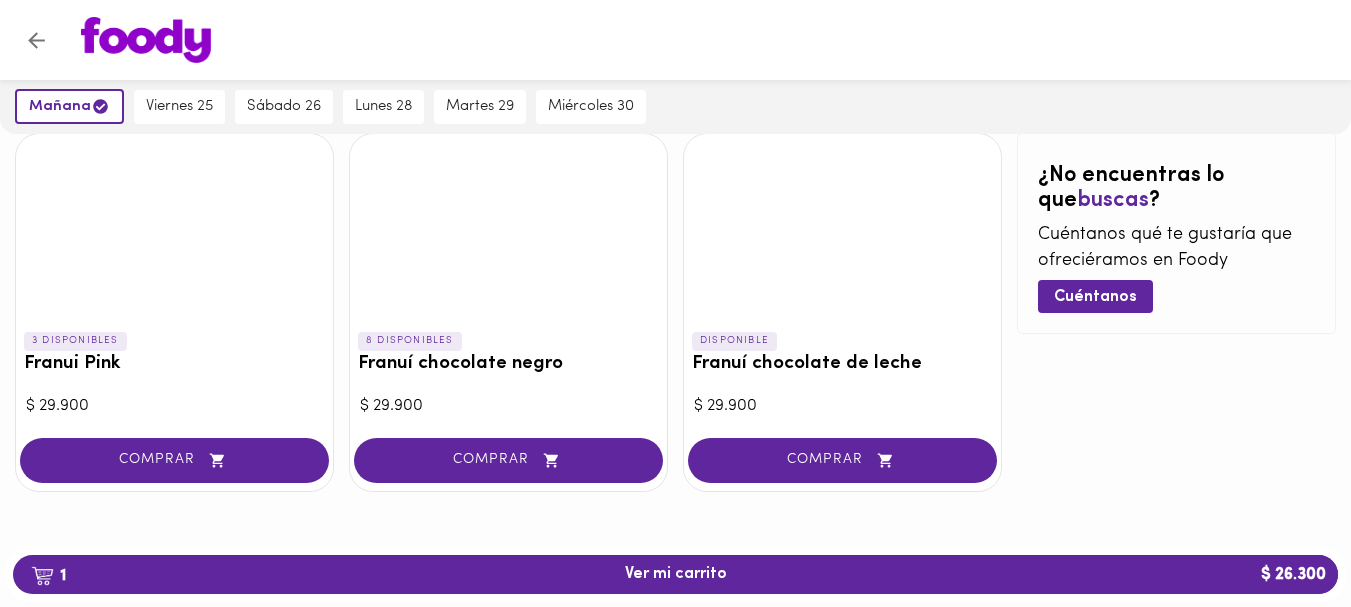 scroll, scrollTop: 143, scrollLeft: 0, axis: vertical 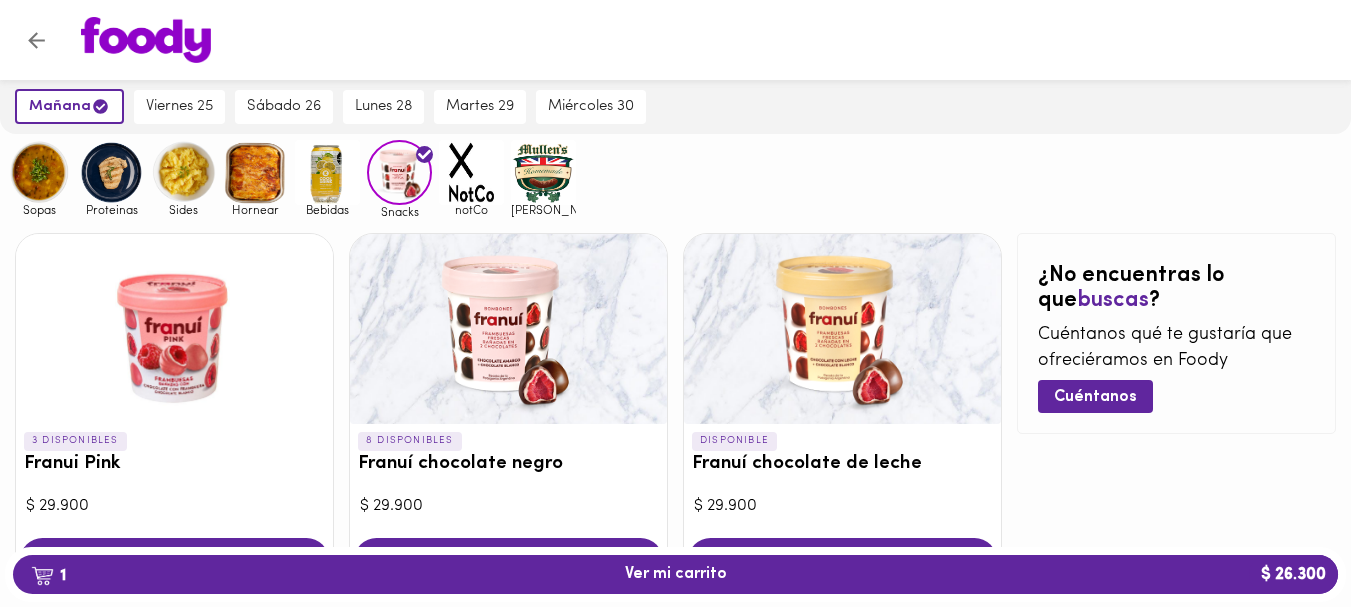 click at bounding box center [327, 172] 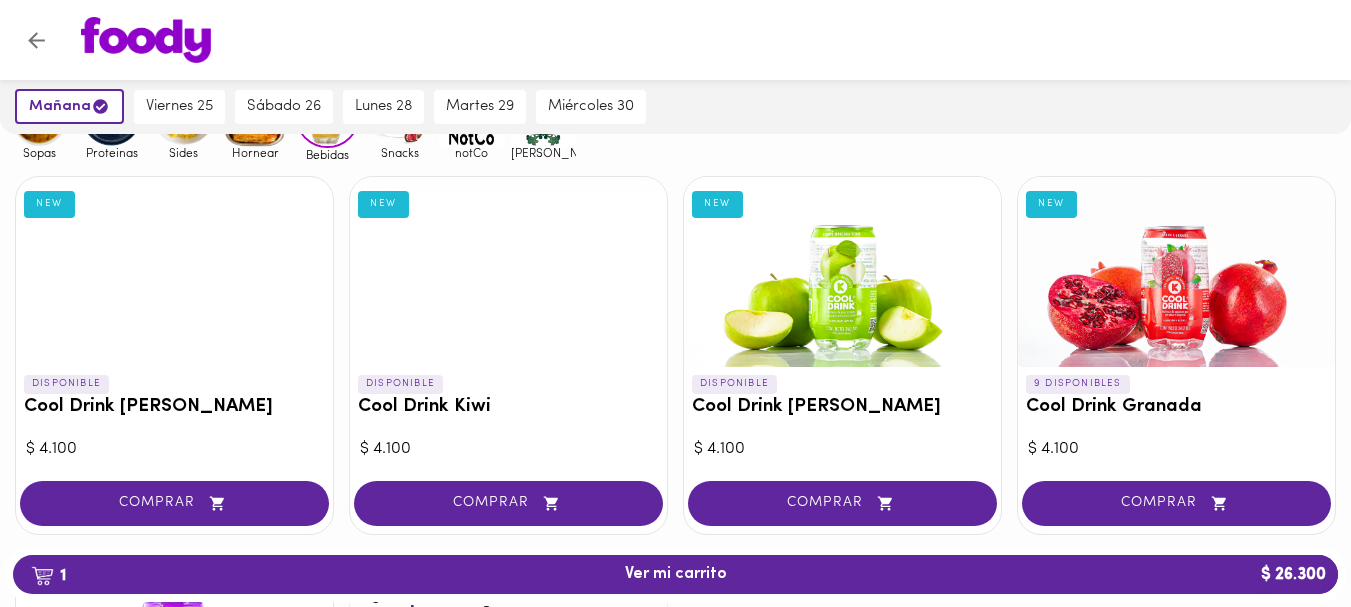 scroll, scrollTop: 0, scrollLeft: 0, axis: both 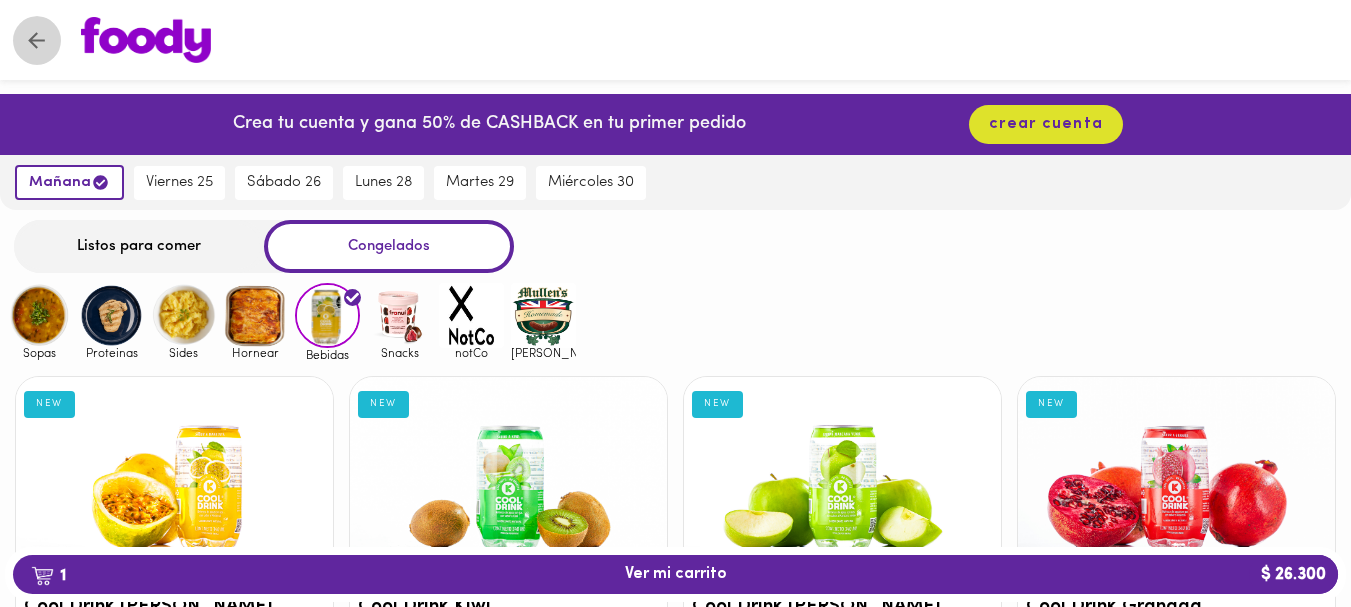 click 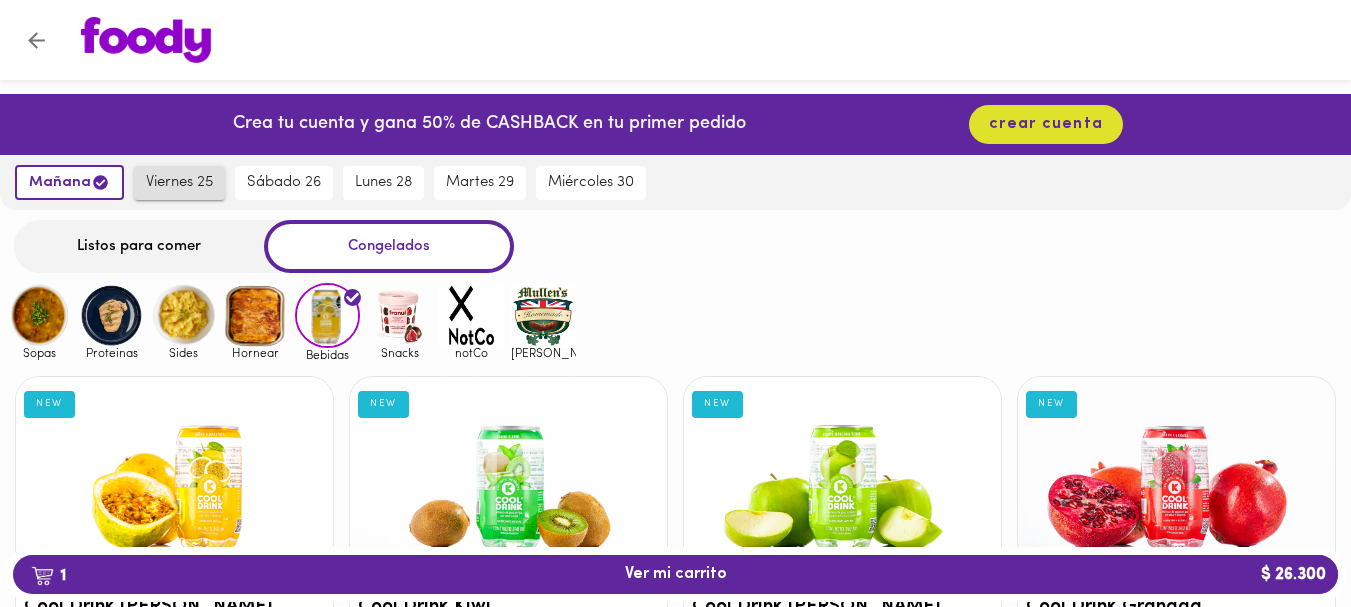 click on "viernes 25" at bounding box center (179, 183) 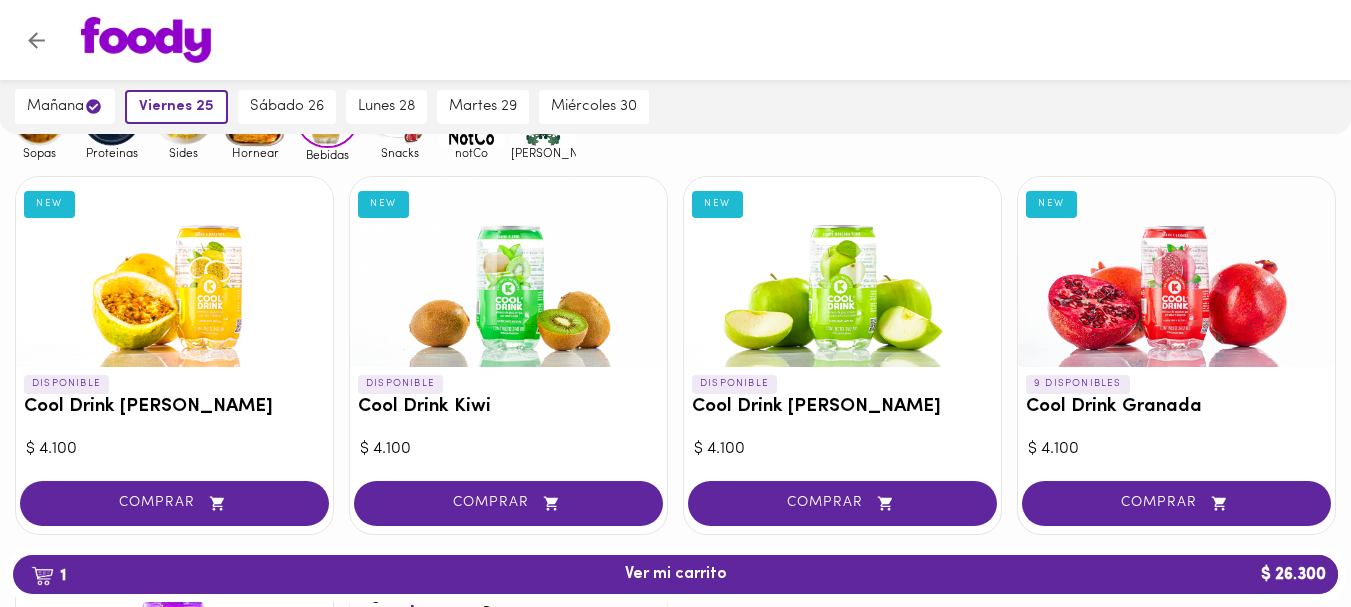 scroll, scrollTop: 0, scrollLeft: 0, axis: both 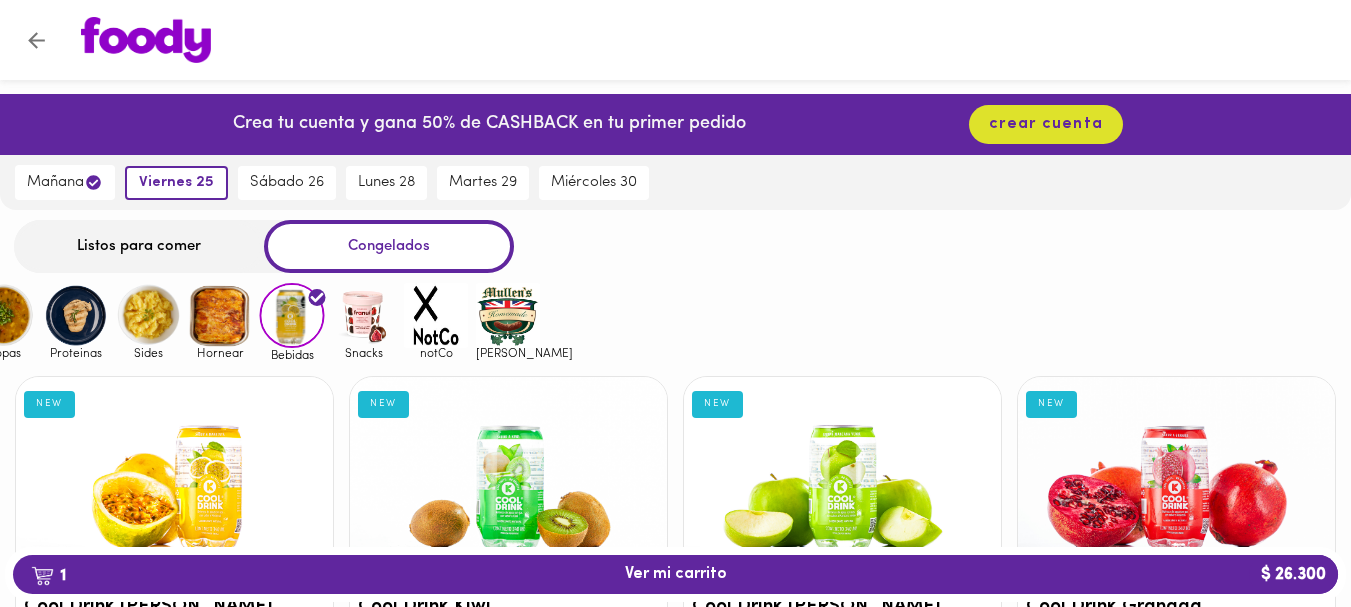 click at bounding box center [148, 315] 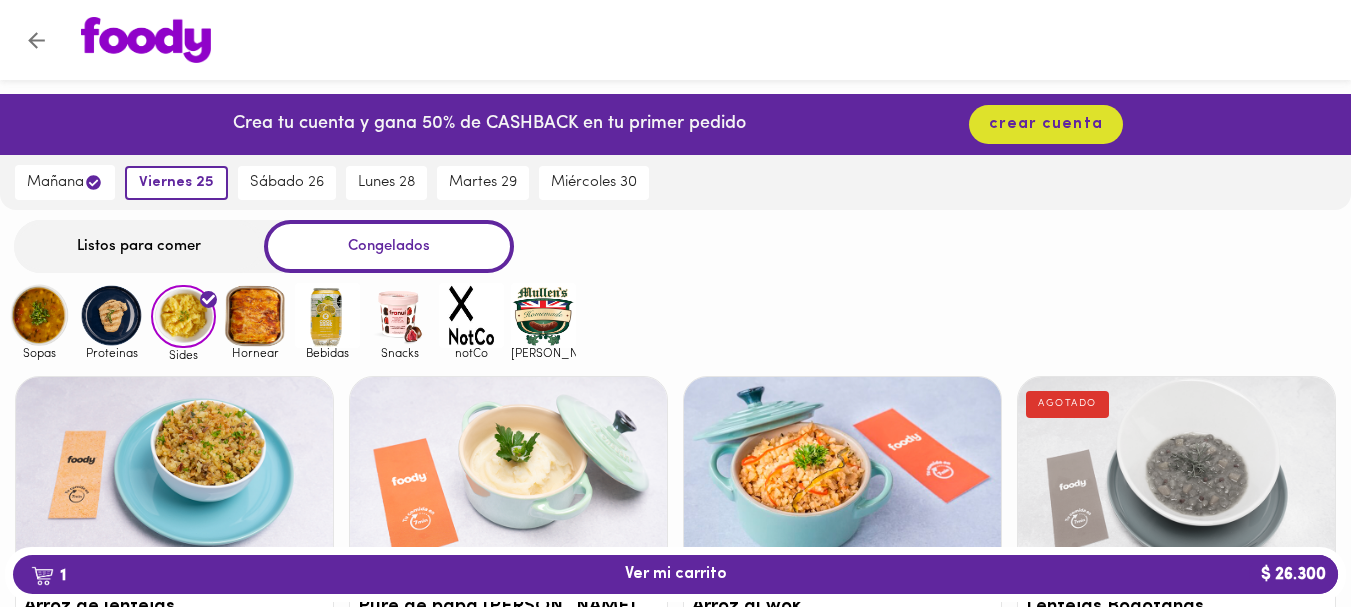 click at bounding box center (111, 315) 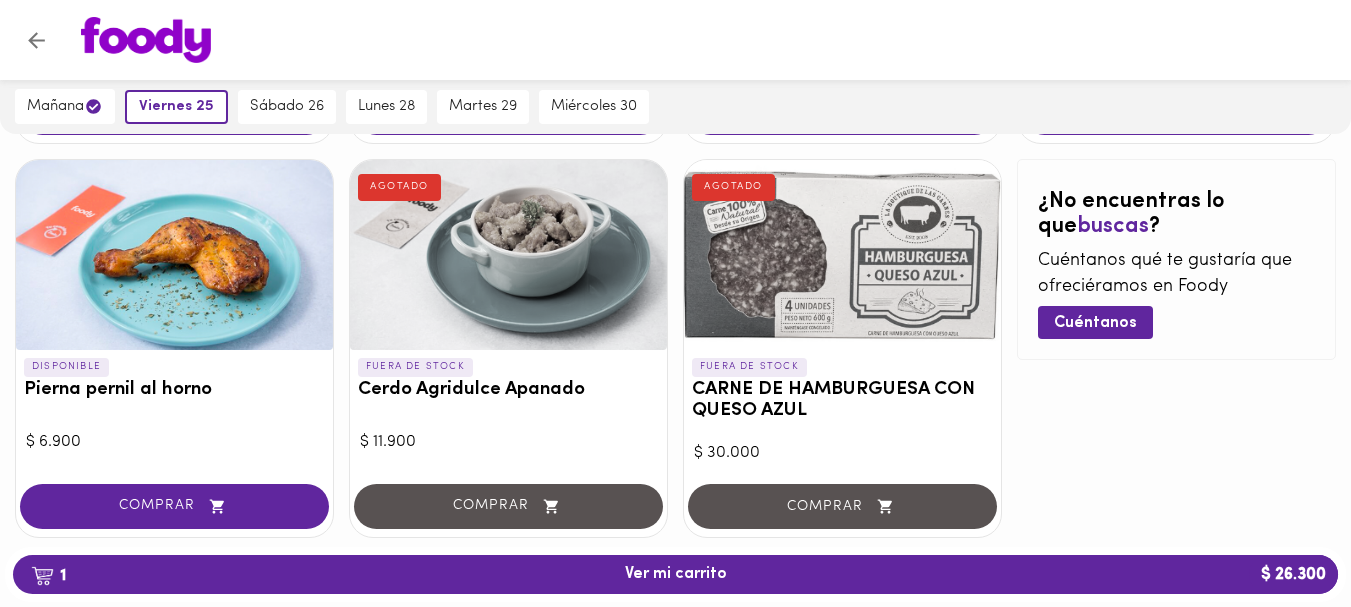 scroll, scrollTop: 1030, scrollLeft: 0, axis: vertical 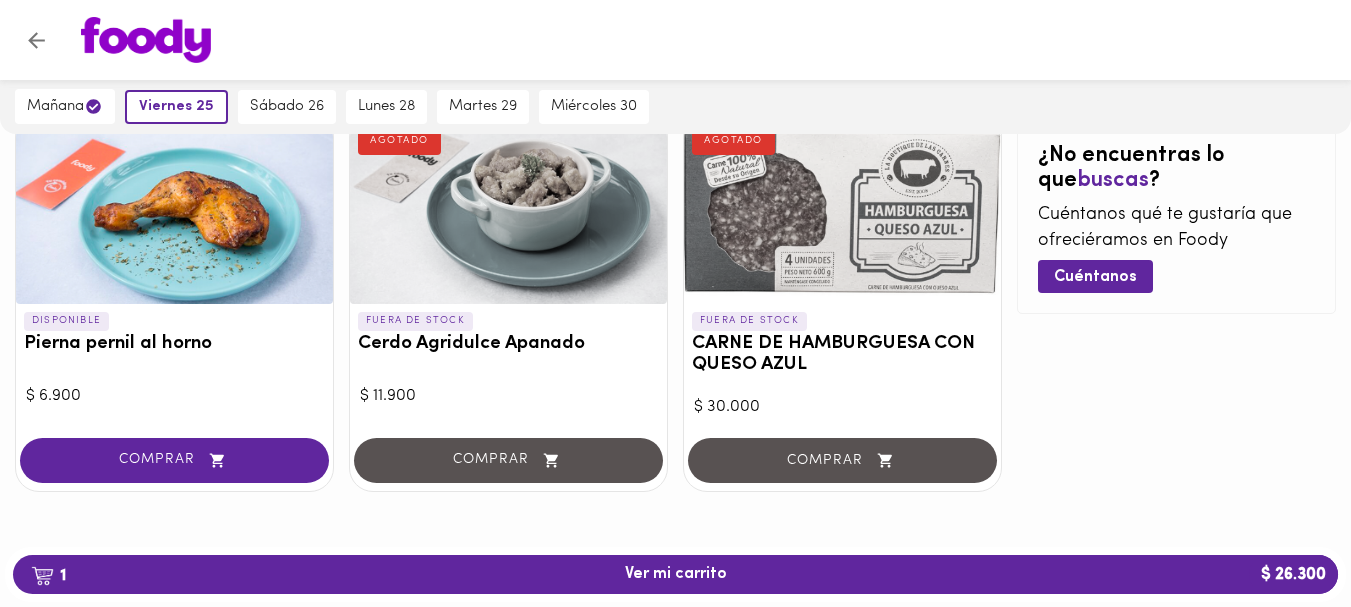 click on "mañana viernes 25 sábado 26 lunes 28 martes 29 miércoles 30" at bounding box center (675, 106) 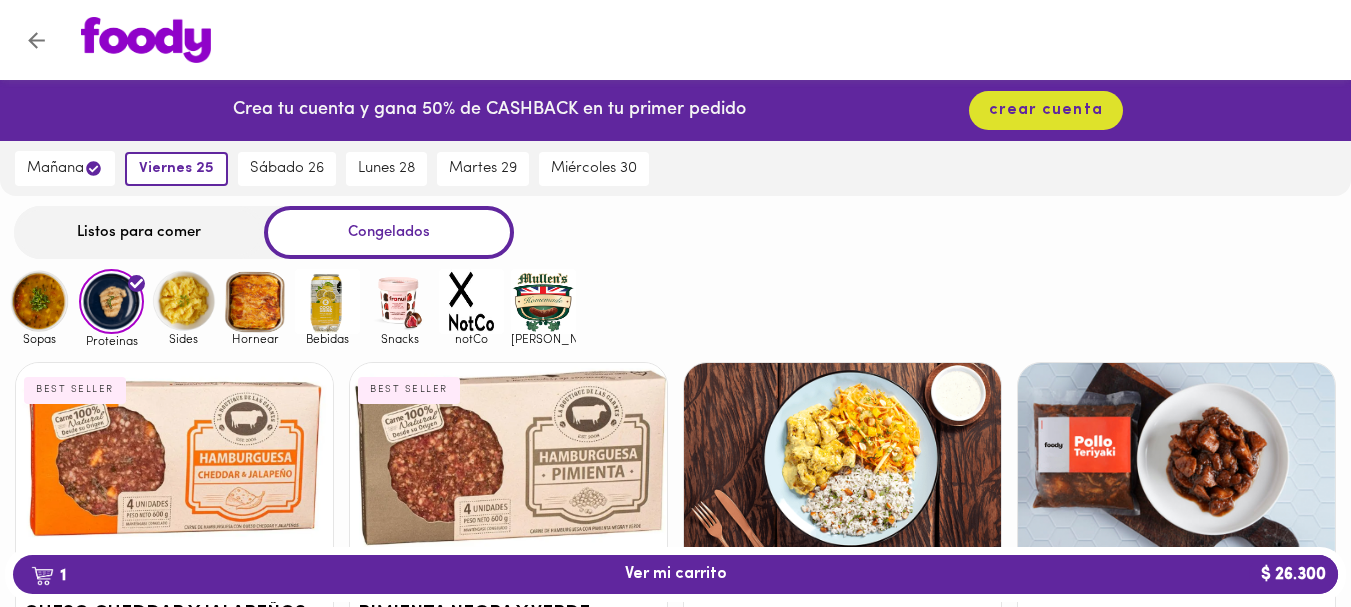 scroll, scrollTop: 0, scrollLeft: 0, axis: both 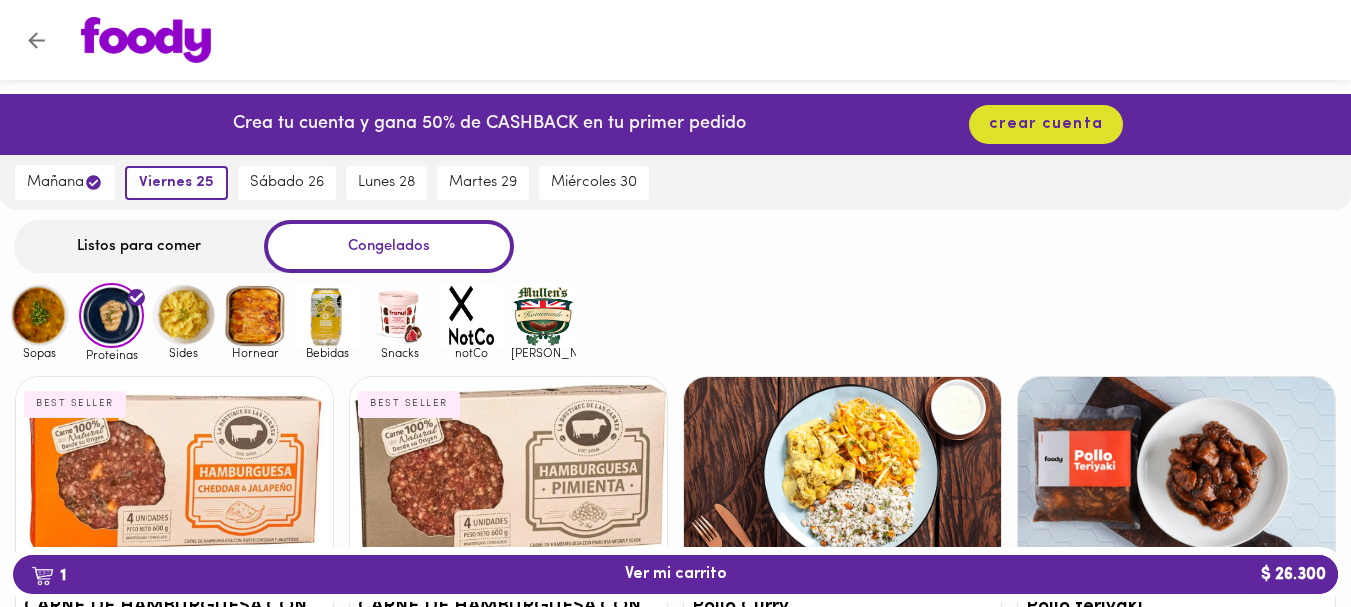 click on "Listos para comer Congelados" at bounding box center (675, 246) 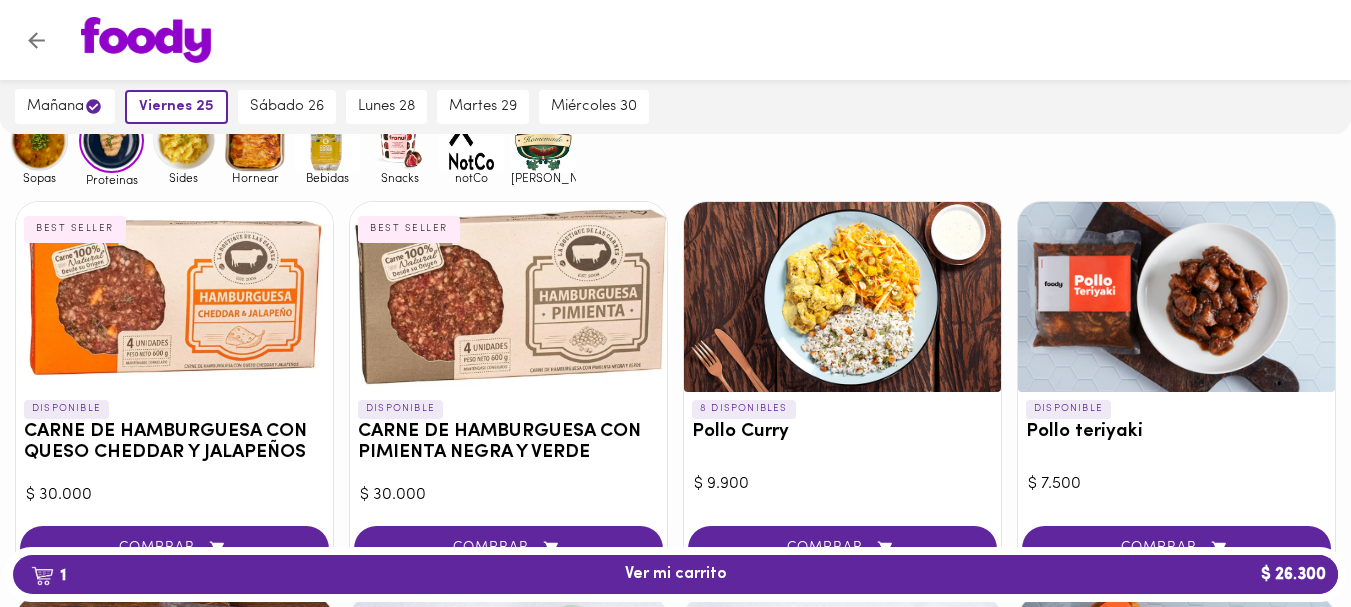 scroll, scrollTop: 0, scrollLeft: 0, axis: both 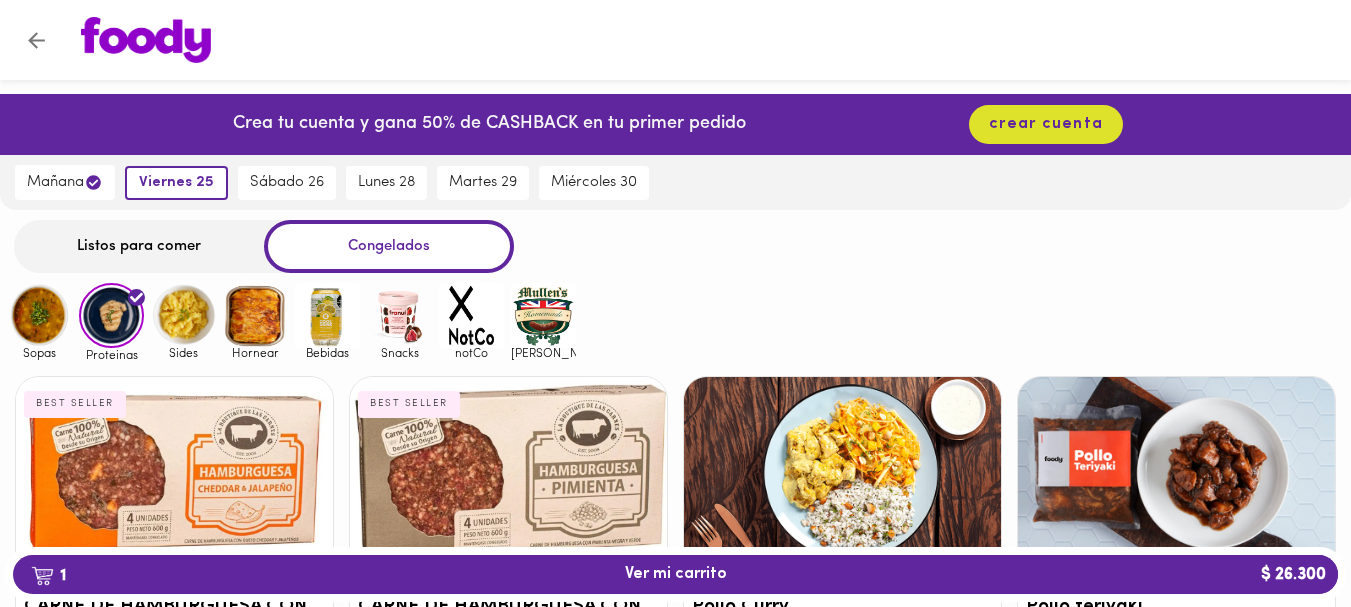 click on "Listos para comer" at bounding box center [139, 246] 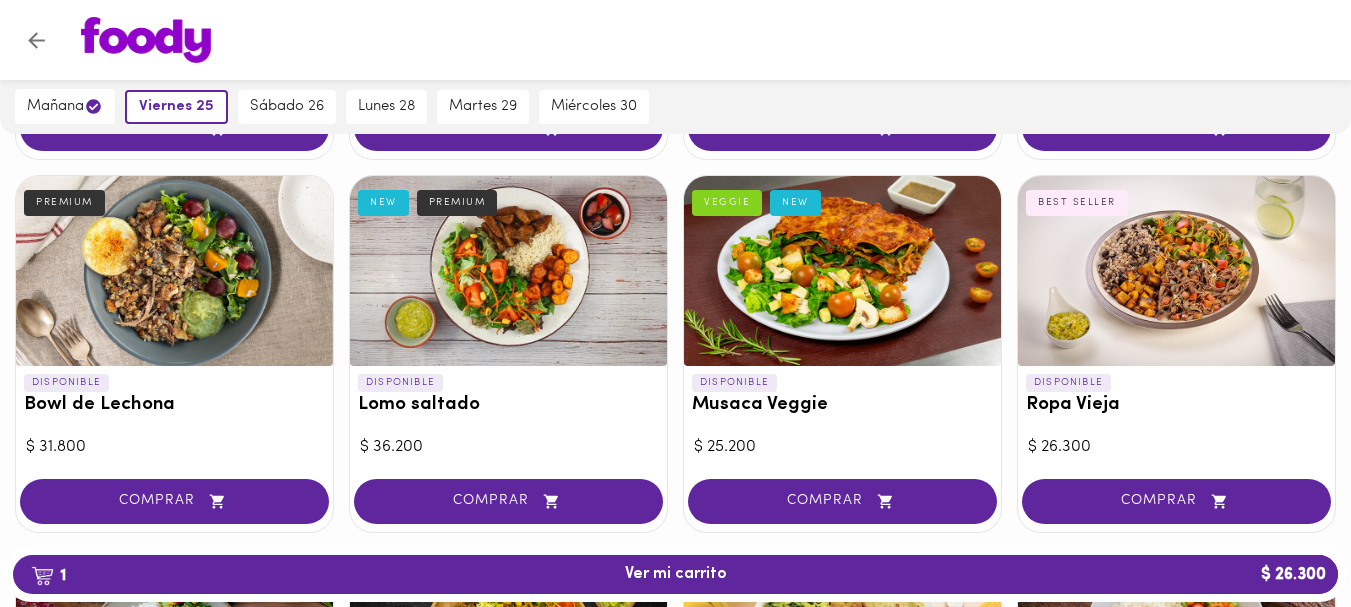 scroll, scrollTop: 500, scrollLeft: 0, axis: vertical 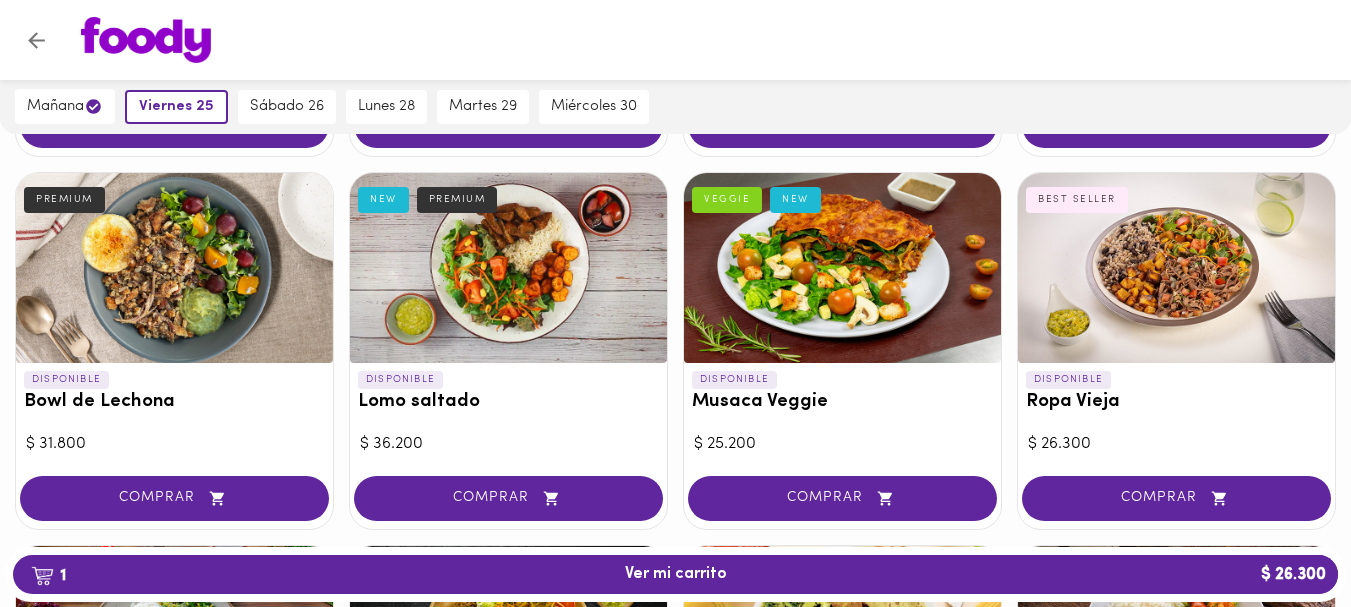click at bounding box center (842, 268) 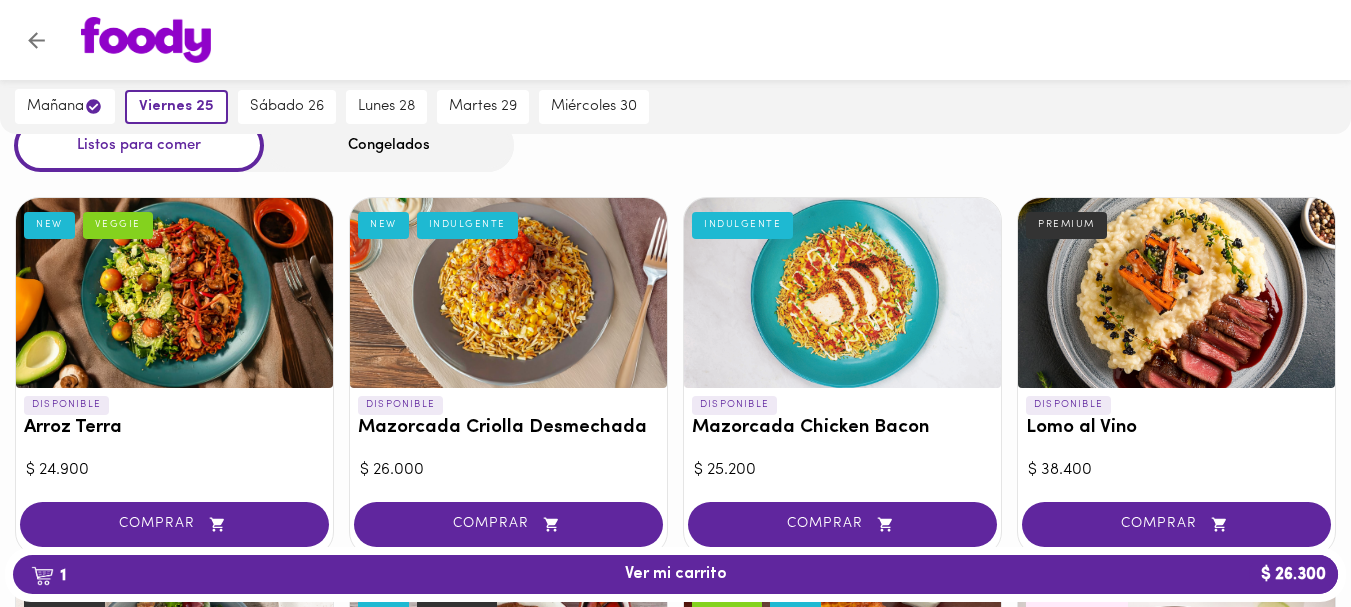 scroll, scrollTop: 0, scrollLeft: 0, axis: both 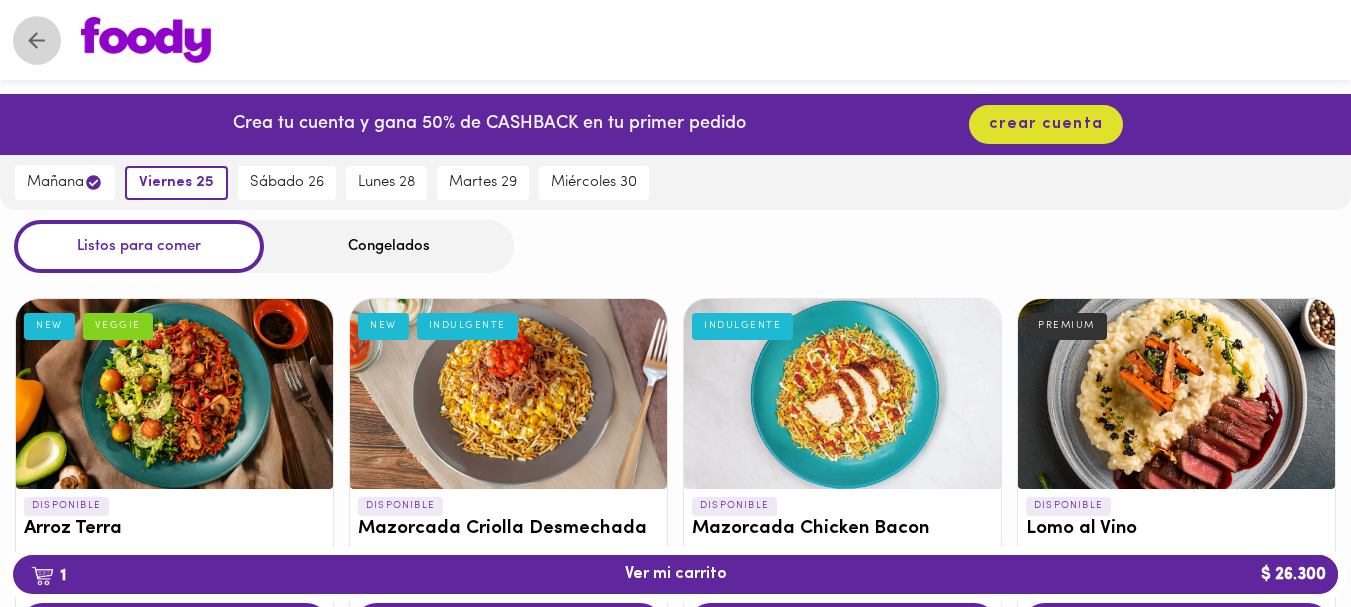 click 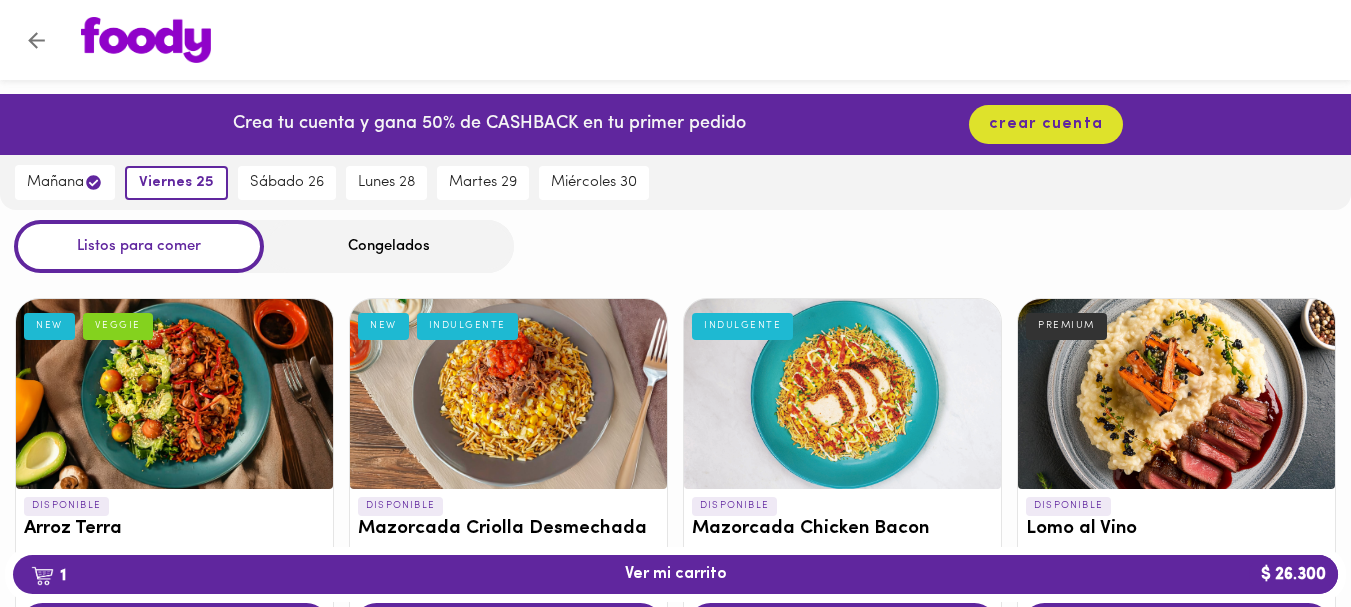 click 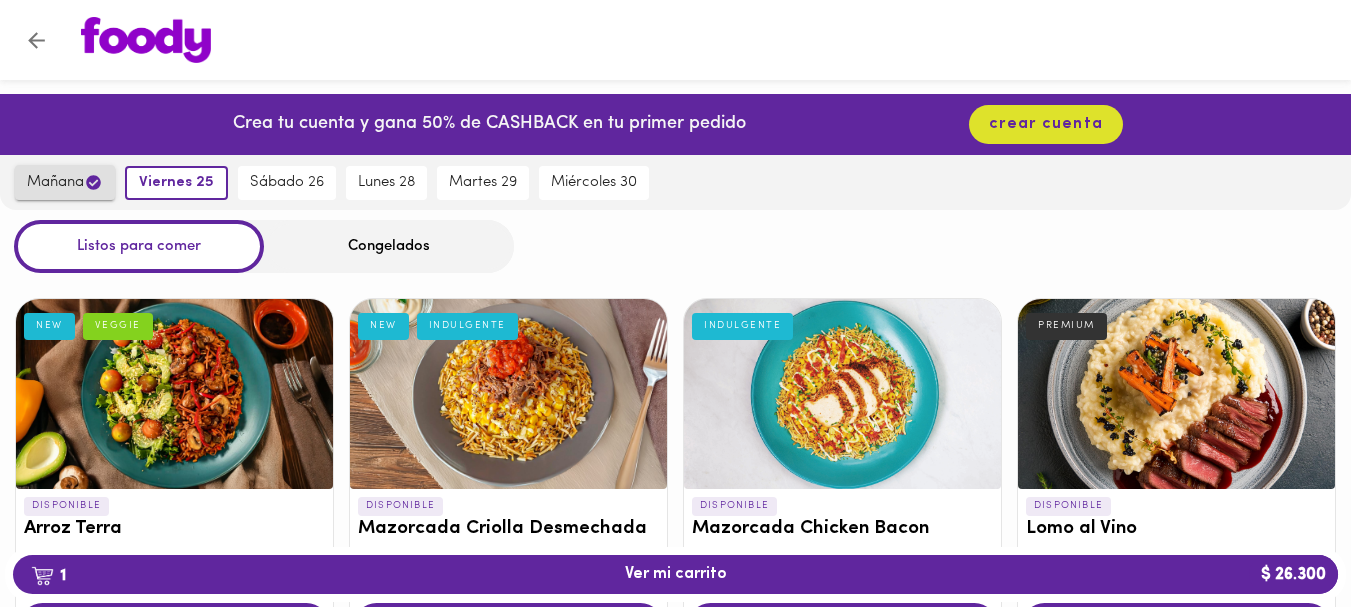 click on "mañana" at bounding box center [65, 182] 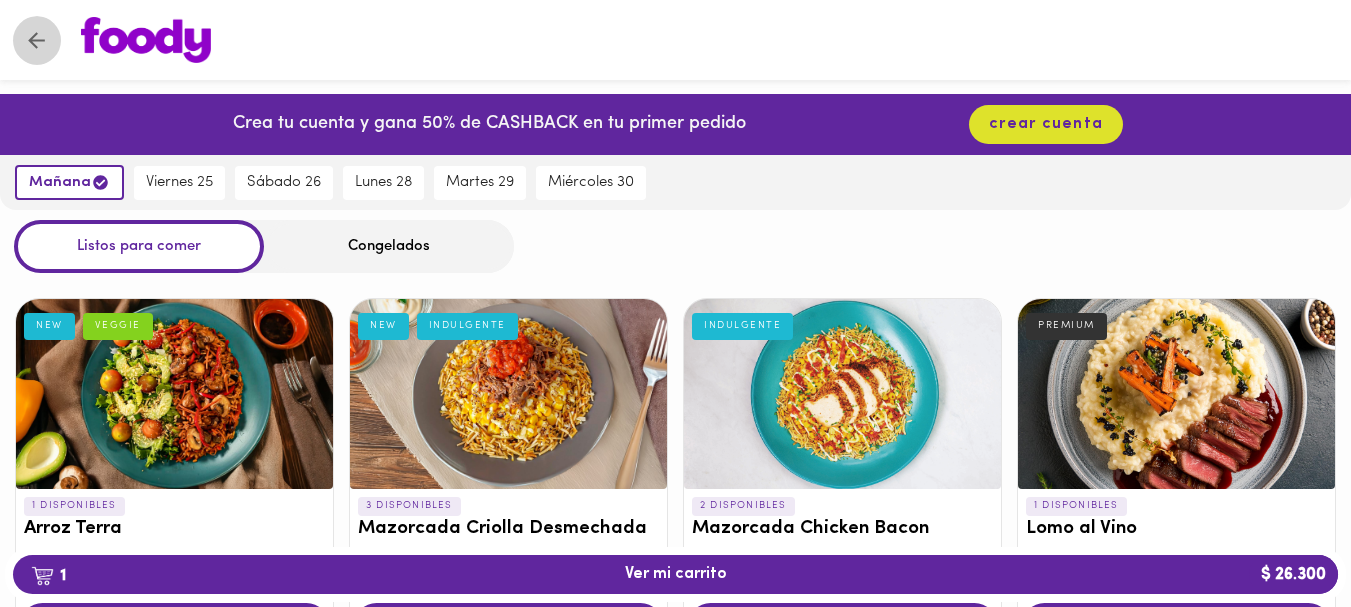 click at bounding box center [36, 40] 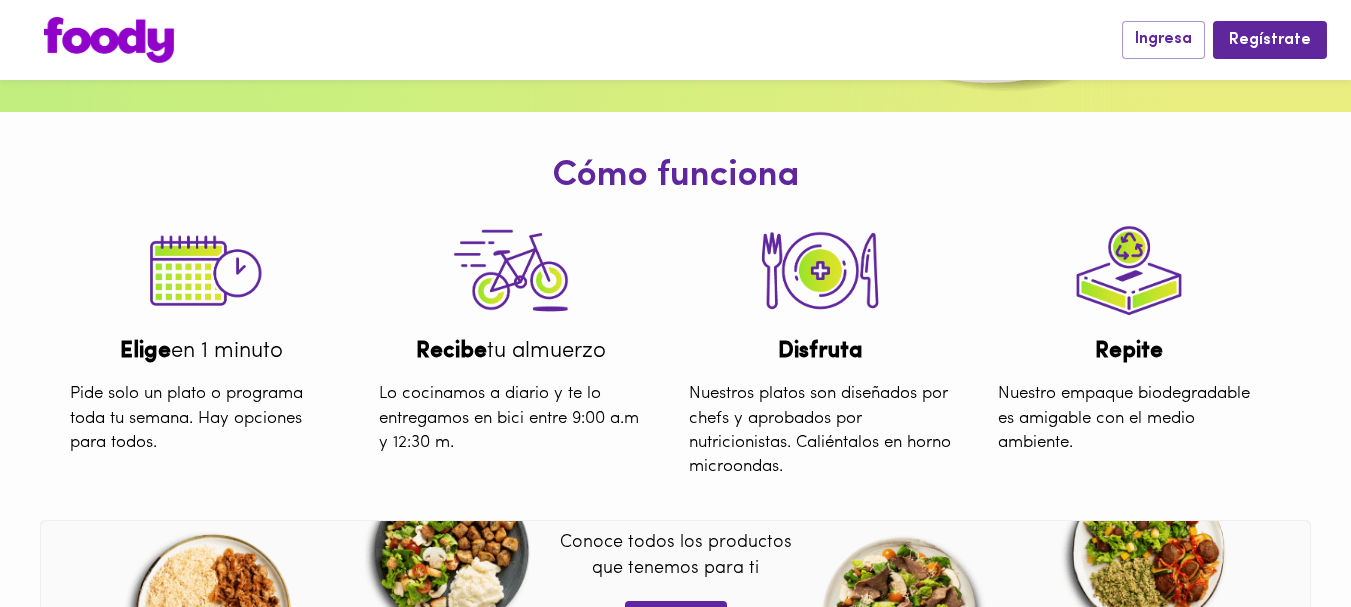 scroll, scrollTop: 657, scrollLeft: 0, axis: vertical 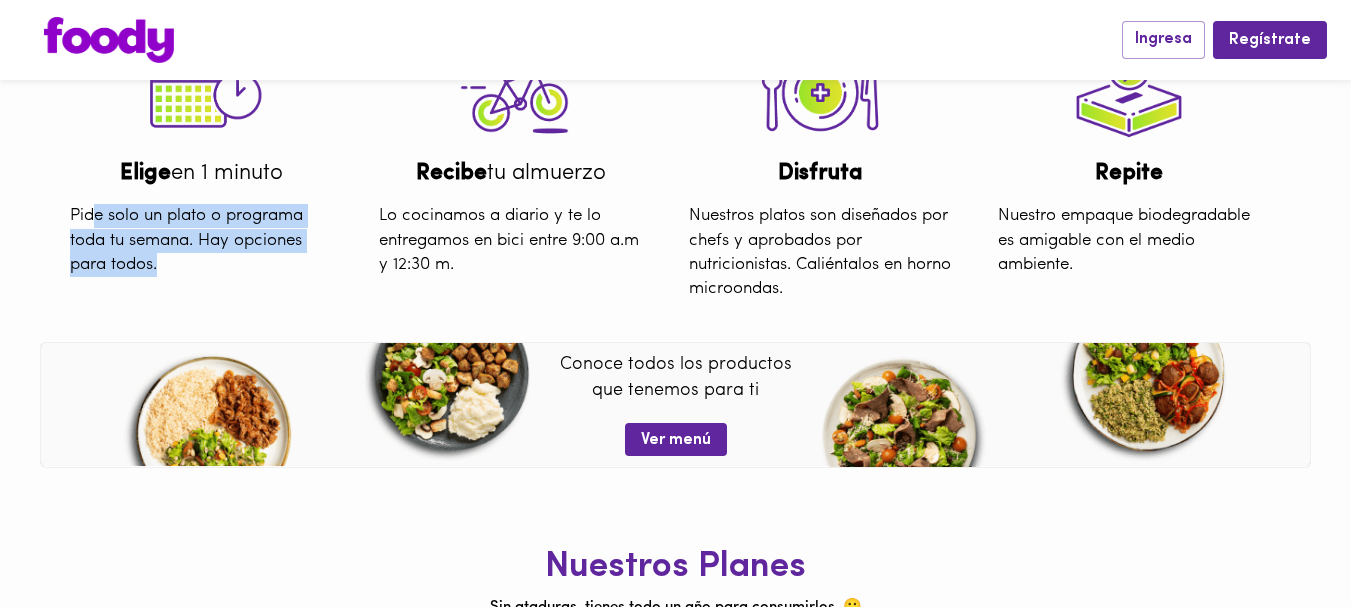 drag, startPoint x: 90, startPoint y: 227, endPoint x: 173, endPoint y: 280, distance: 98.478424 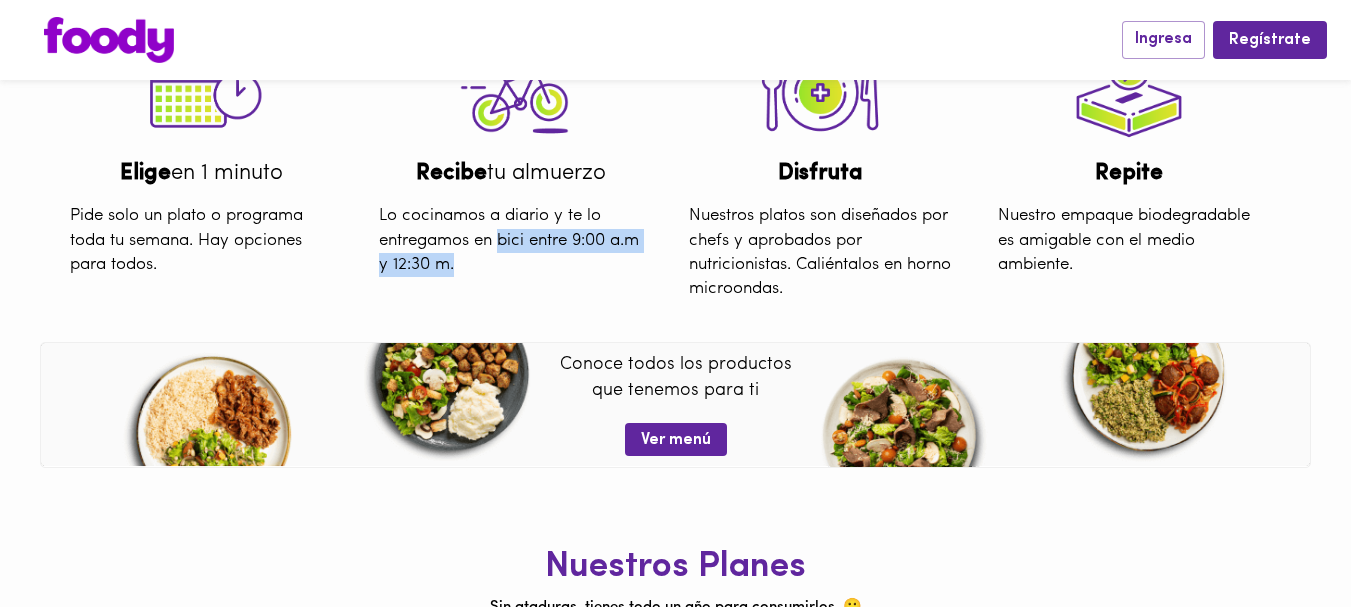 drag, startPoint x: 502, startPoint y: 229, endPoint x: 510, endPoint y: 281, distance: 52.611786 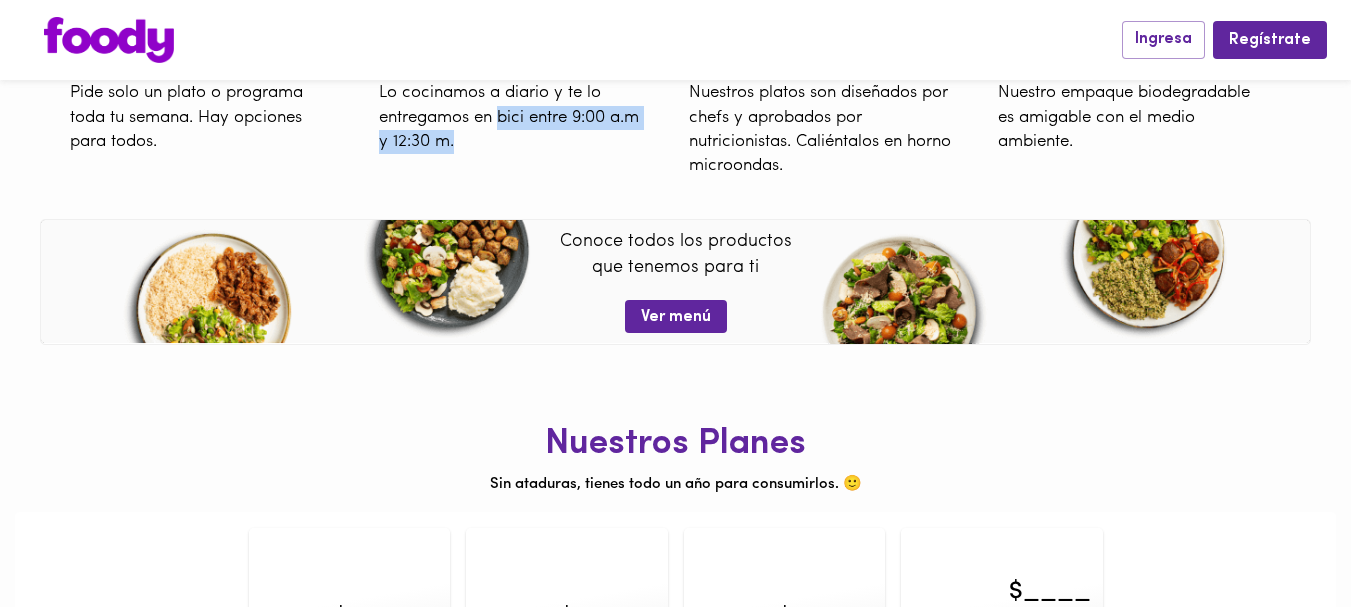 scroll, scrollTop: 857, scrollLeft: 0, axis: vertical 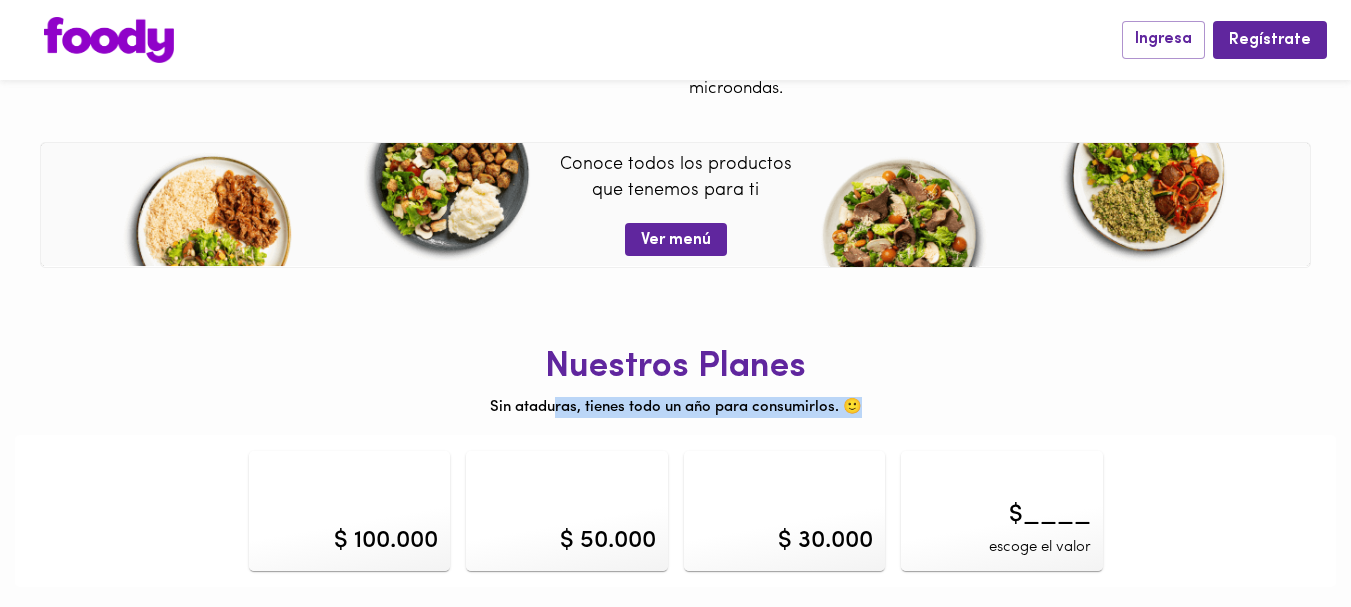 drag, startPoint x: 558, startPoint y: 403, endPoint x: 911, endPoint y: 413, distance: 353.1416 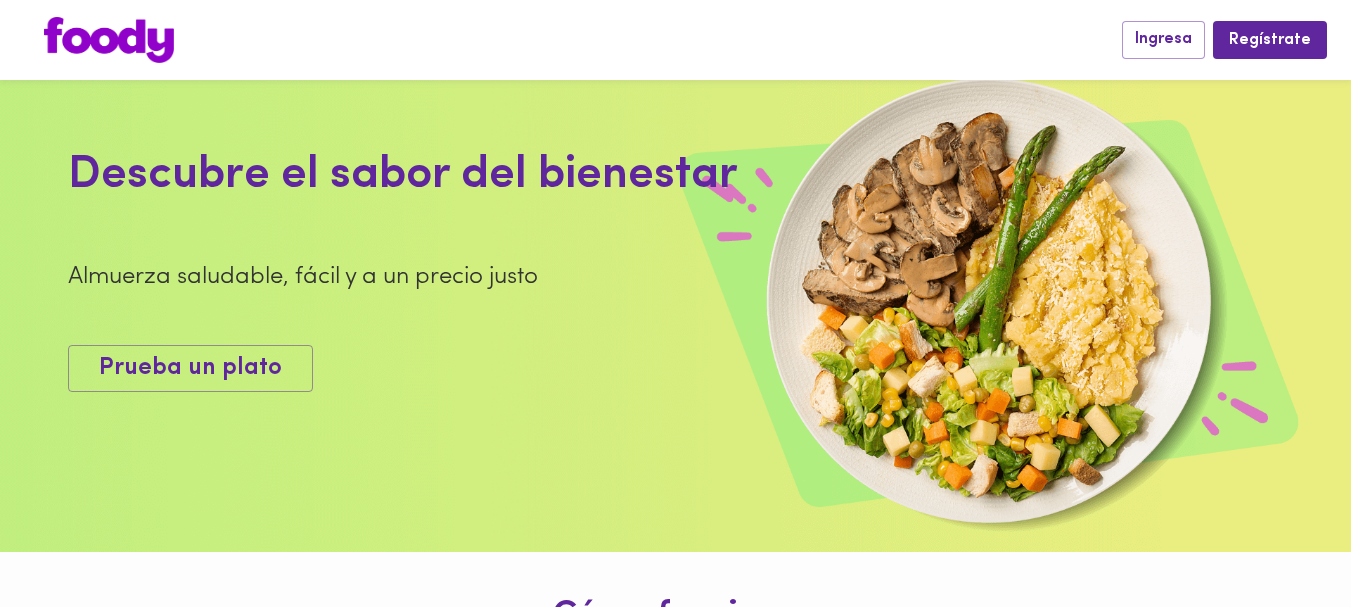 scroll, scrollTop: 0, scrollLeft: 0, axis: both 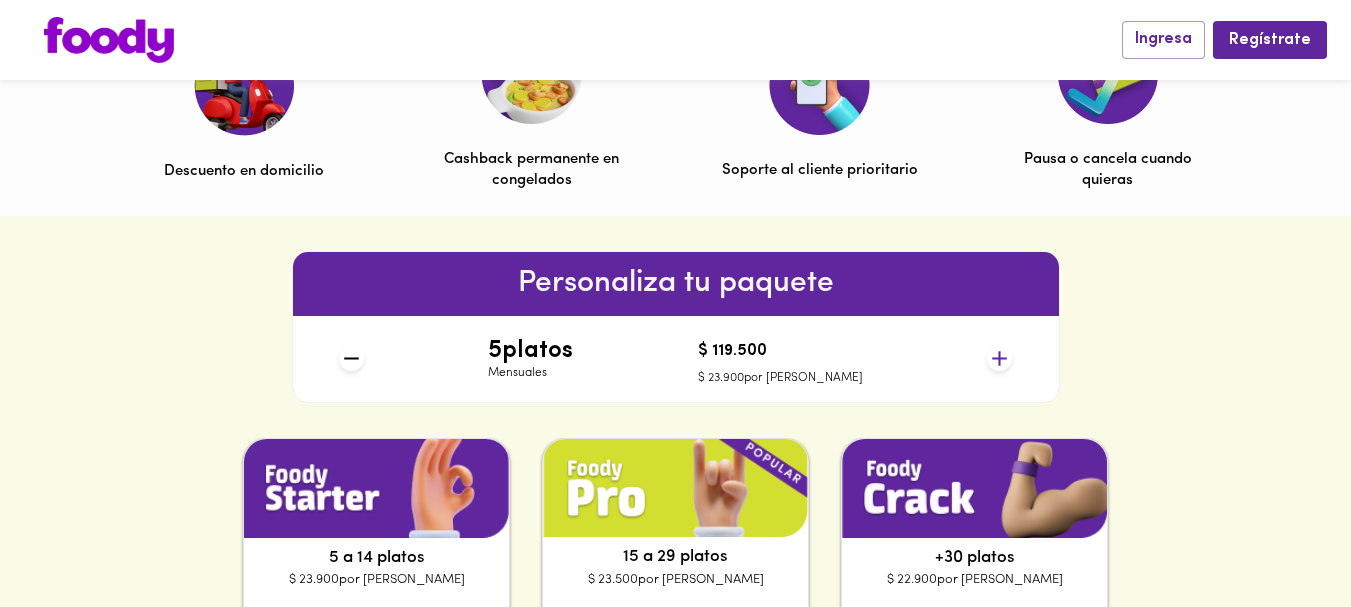 click 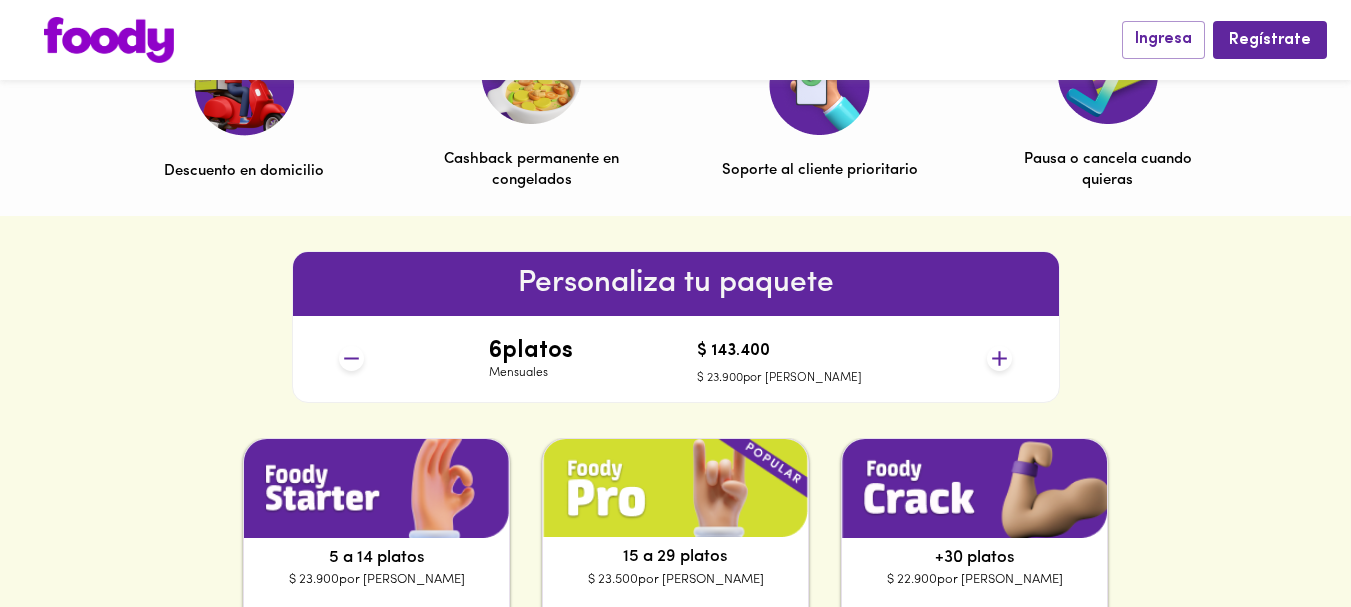 click 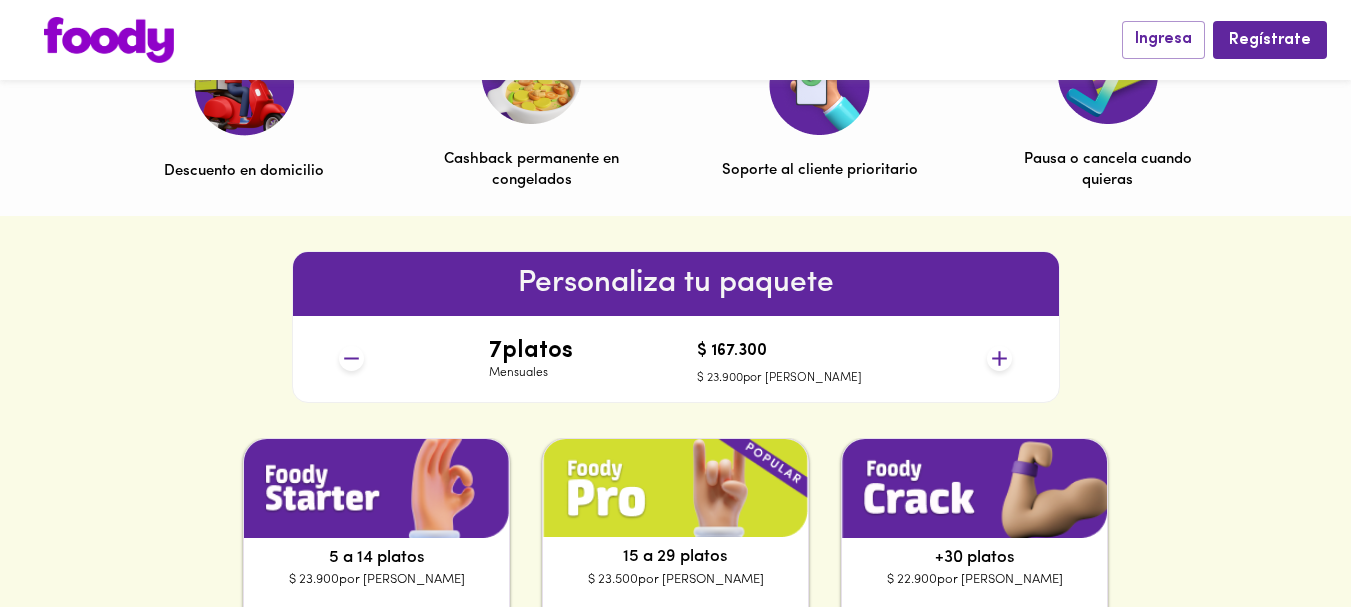 click 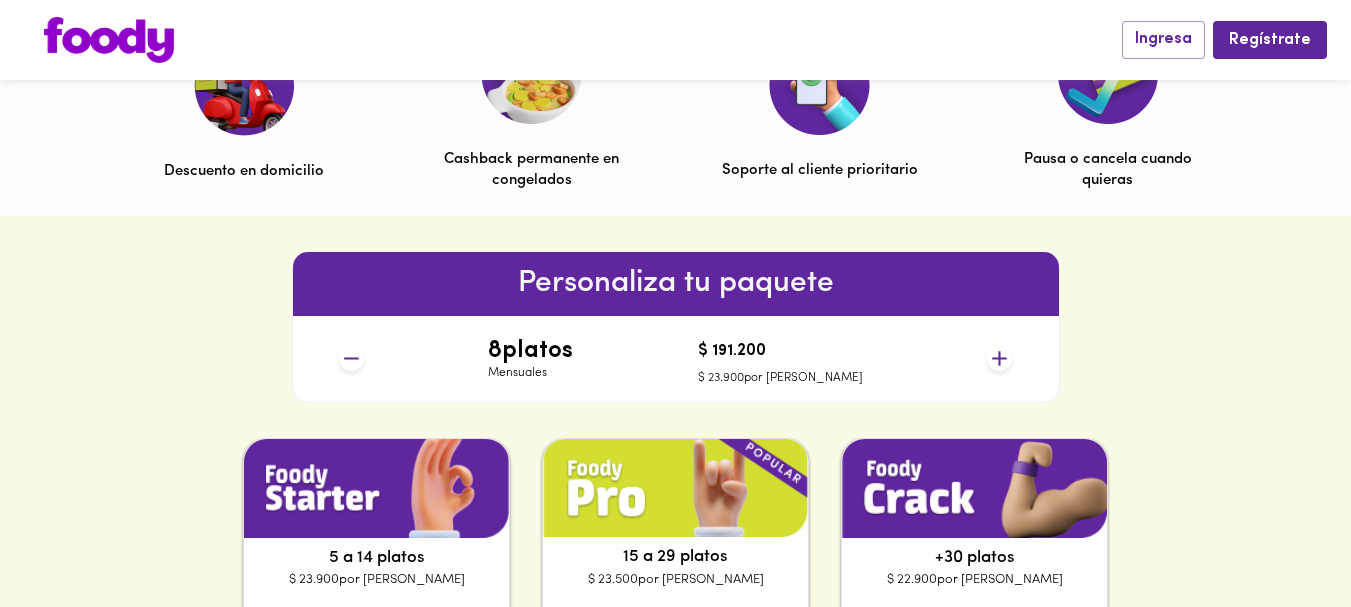 click 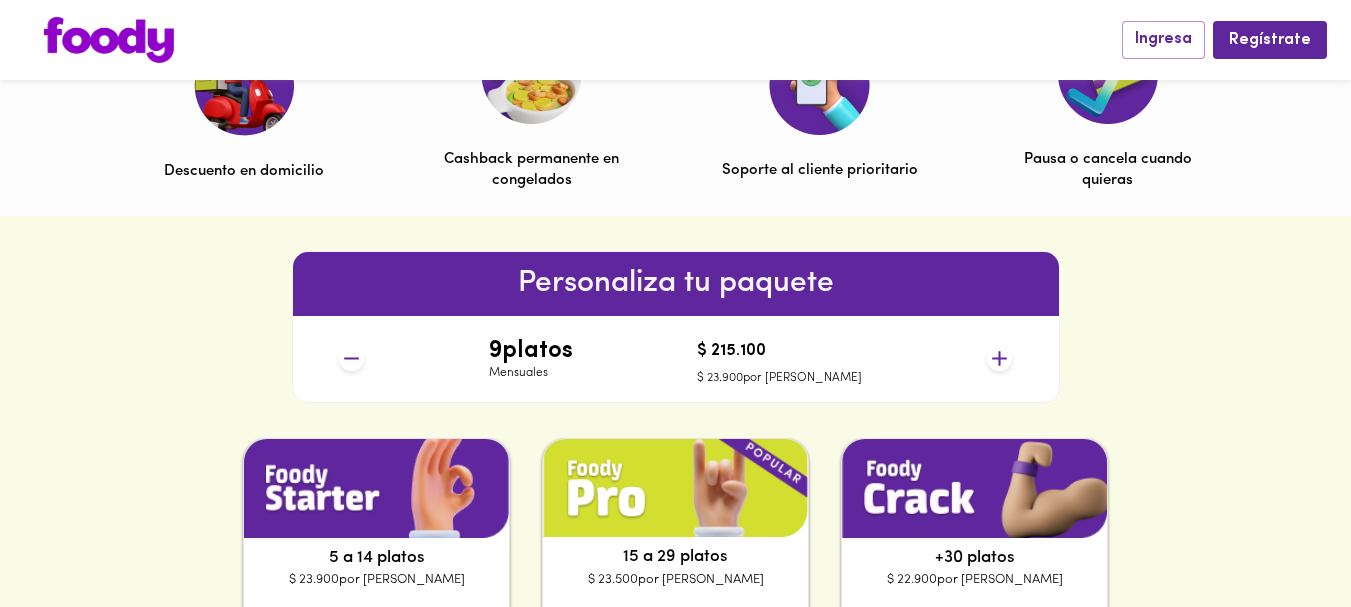 click 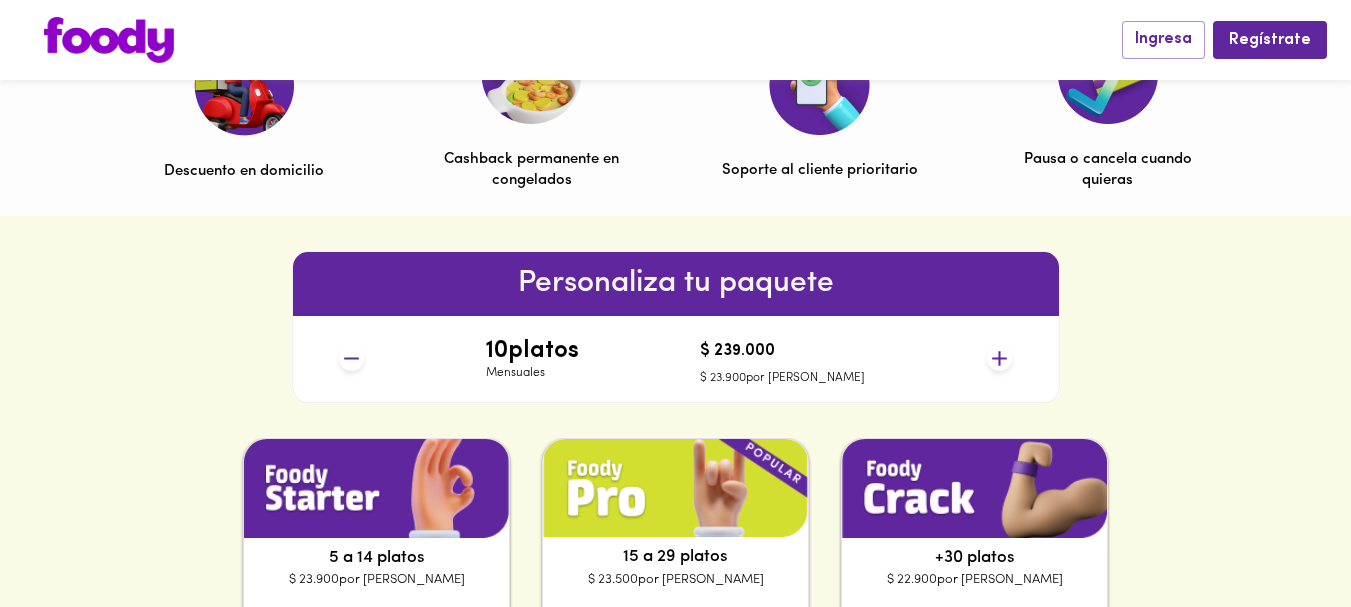 click 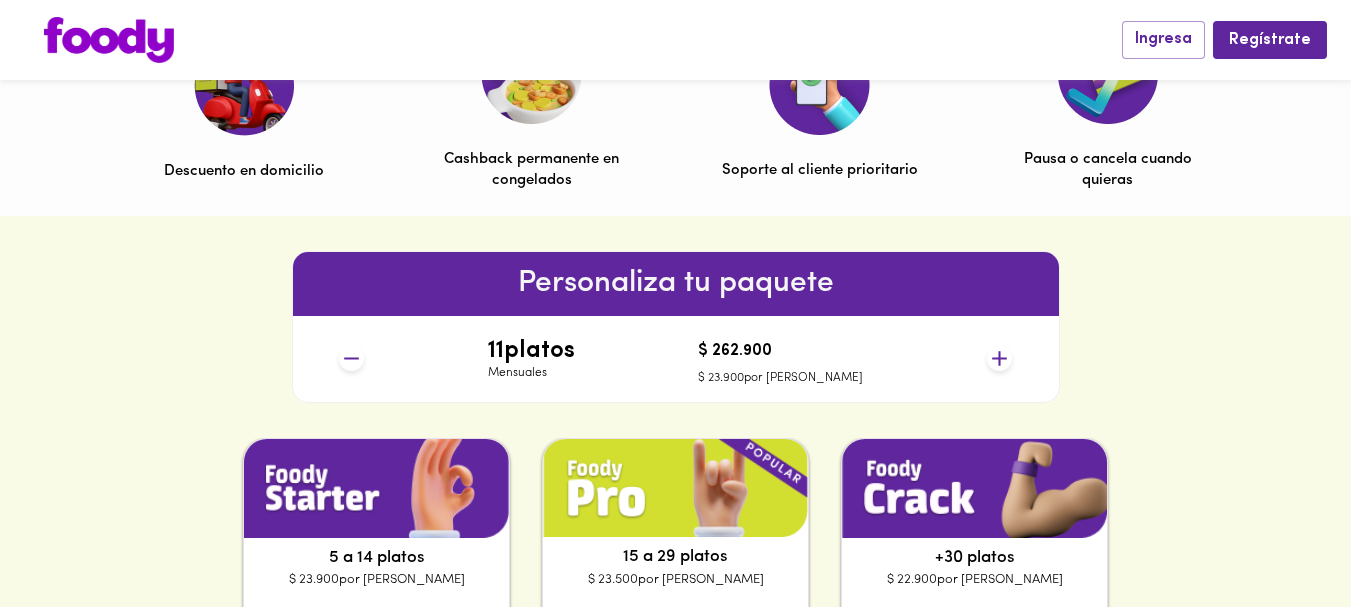 click 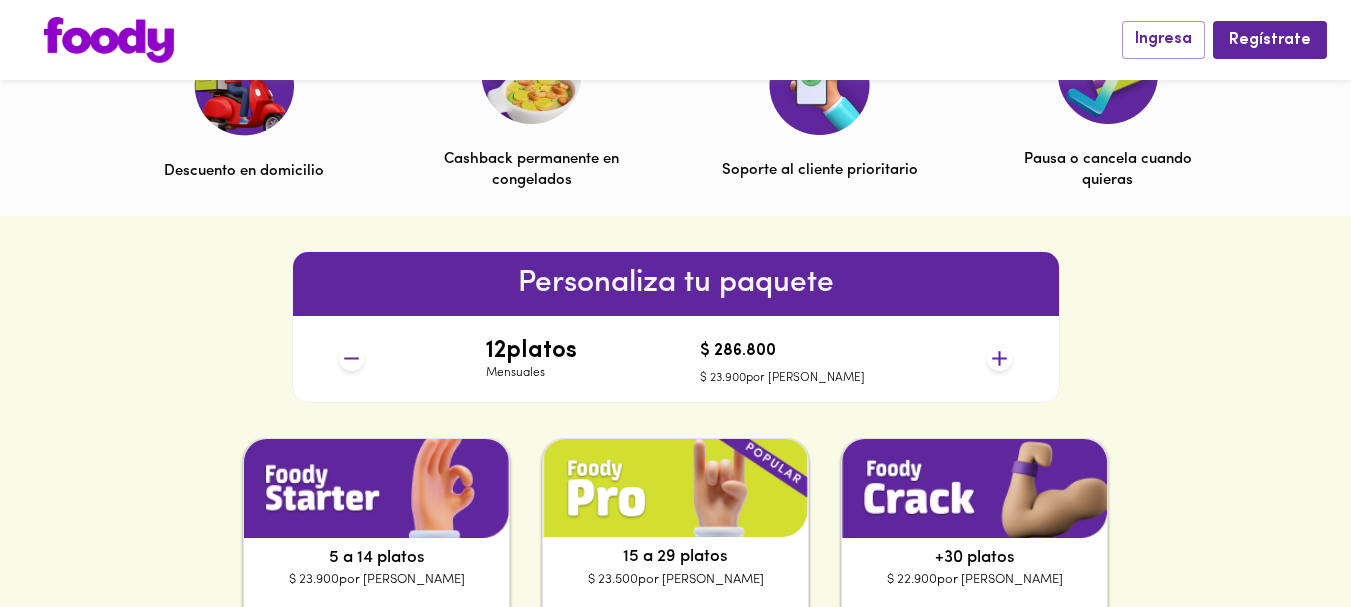 click 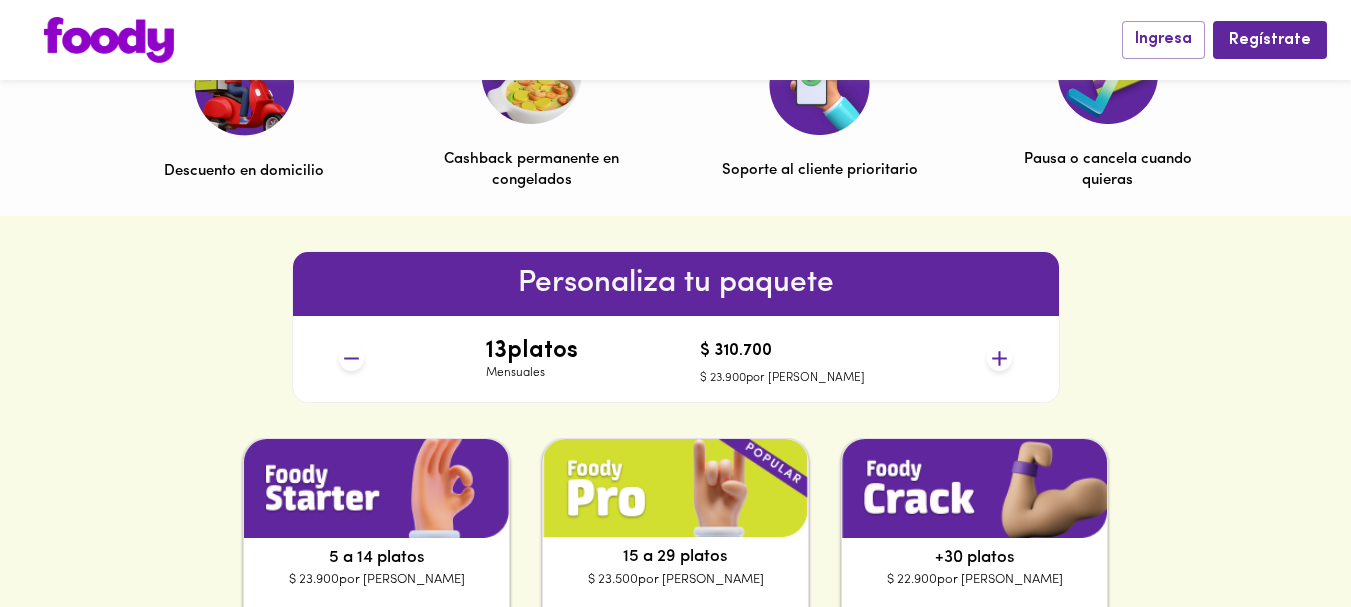 click 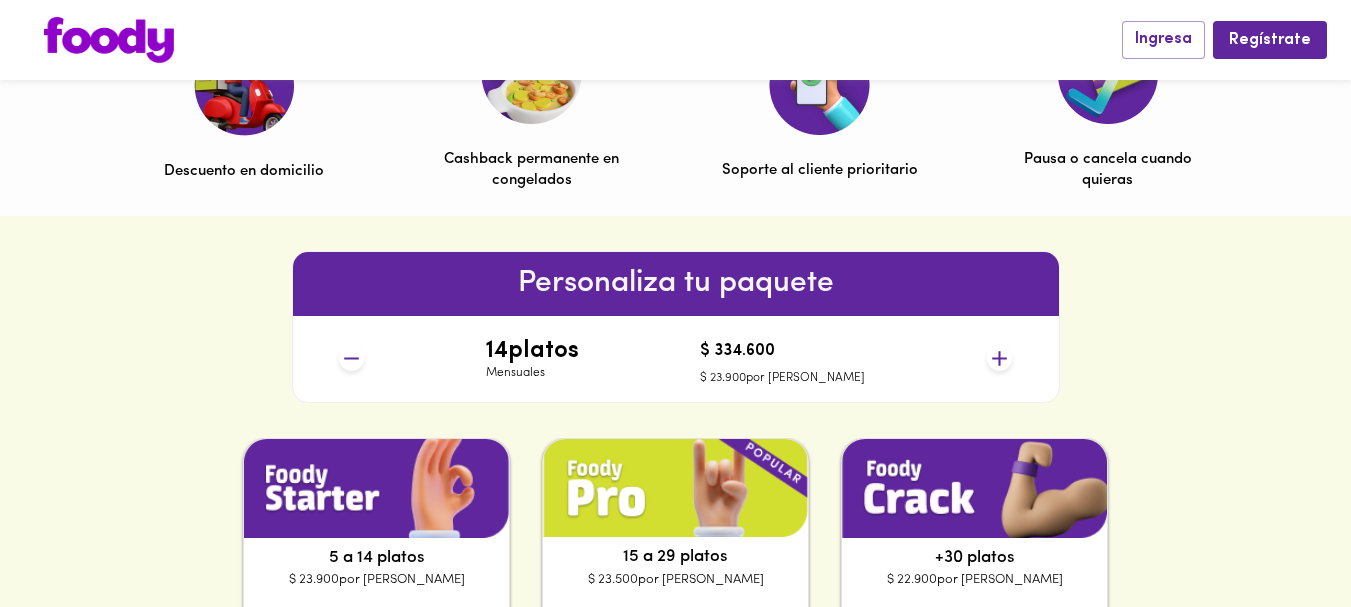 click 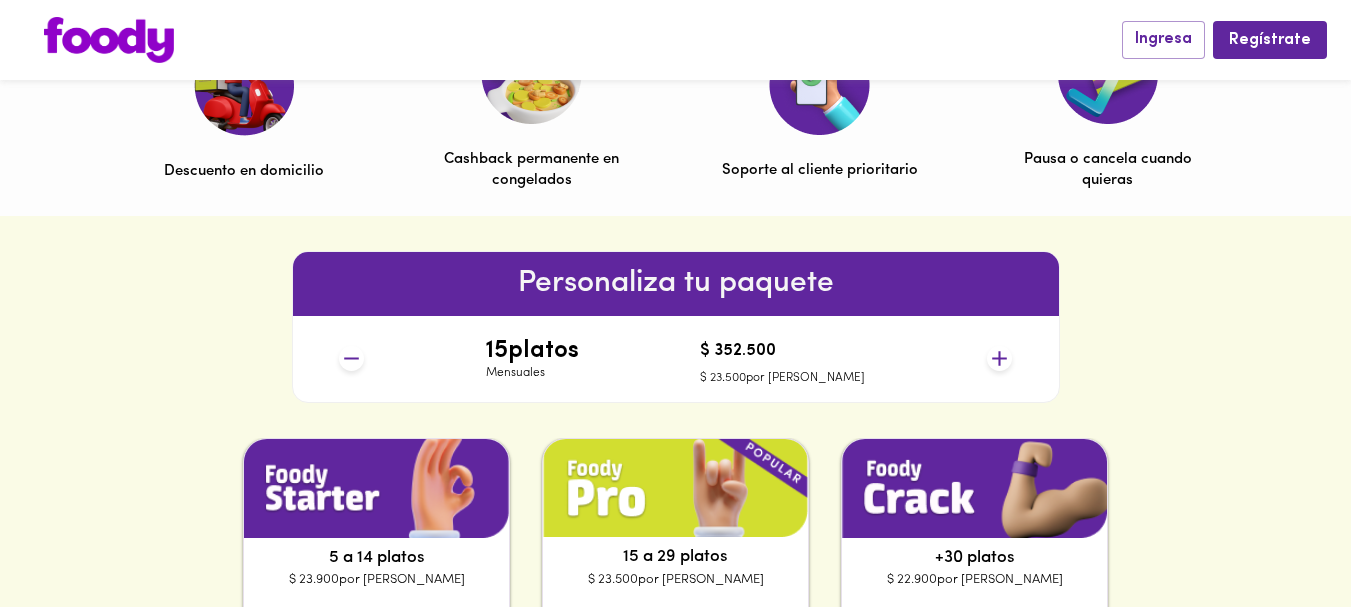 click 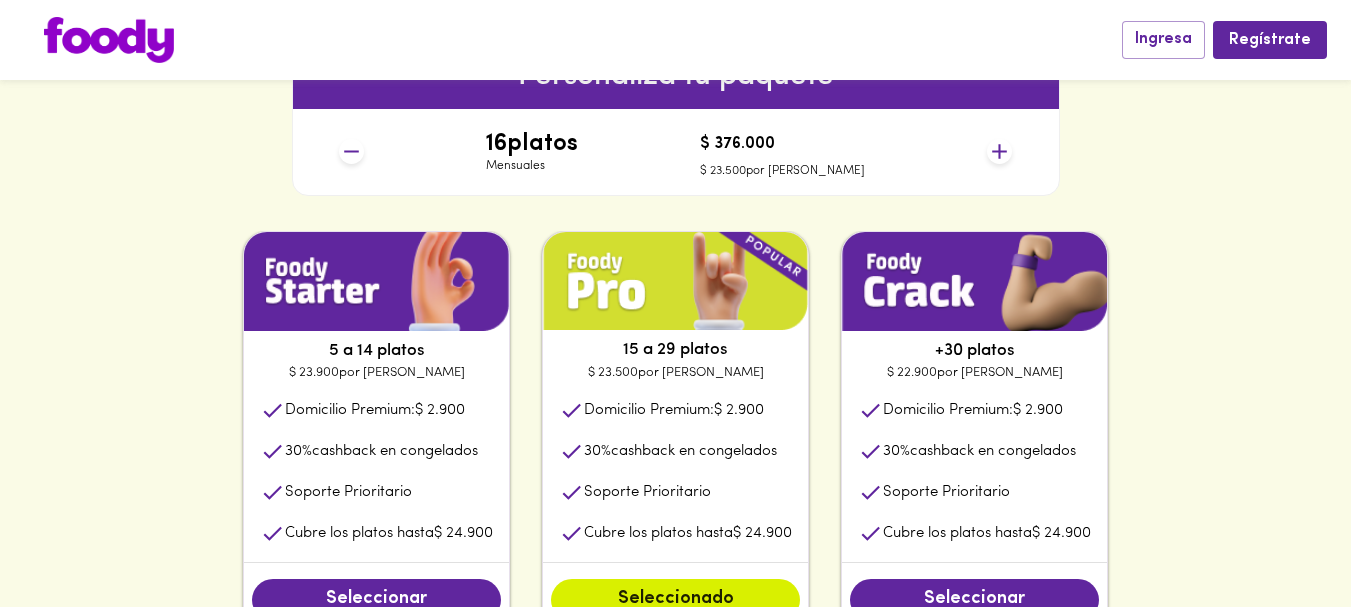 scroll, scrollTop: 1000, scrollLeft: 0, axis: vertical 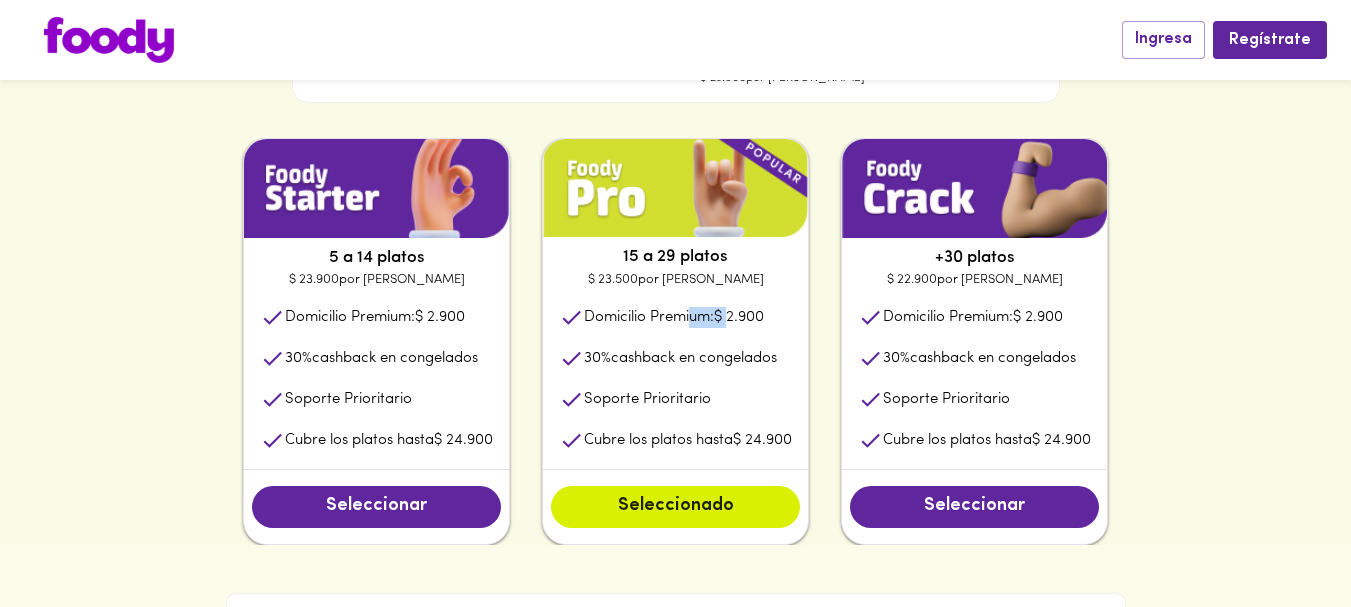 drag, startPoint x: 689, startPoint y: 321, endPoint x: 728, endPoint y: 338, distance: 42.544094 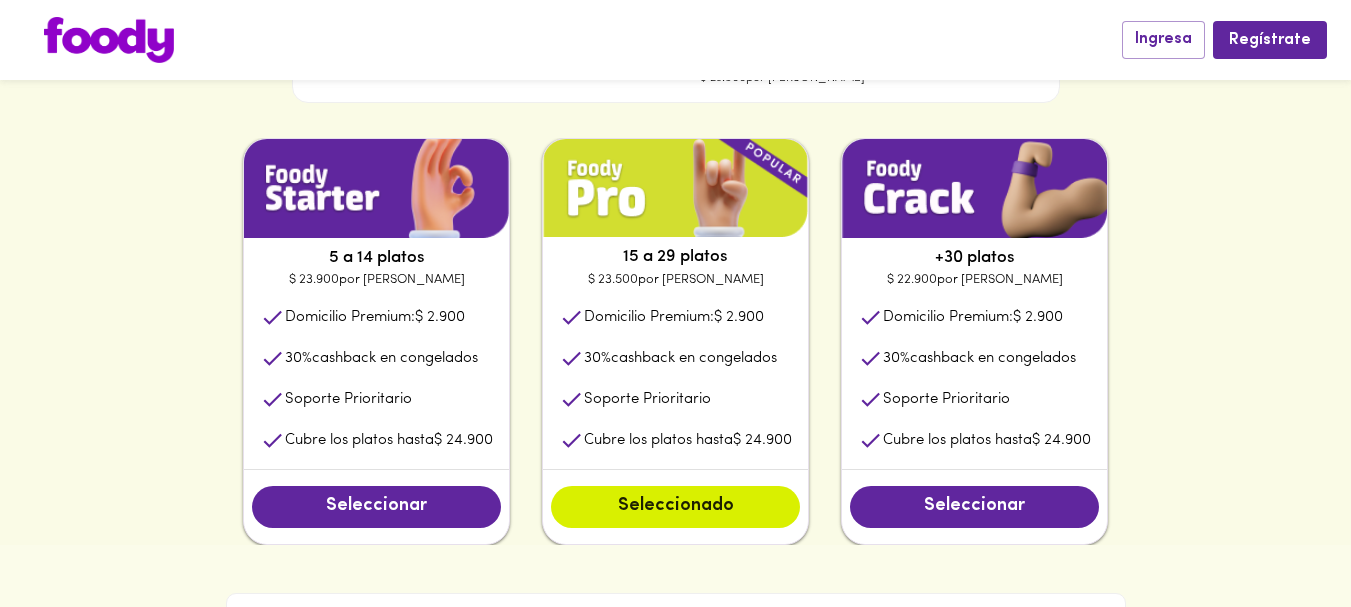click on "5 a 14 platos $ 23.900  por plato Domicilio Premium:  $ 2.900 30 %  cashback en congelados Soporte Prioritario Cubre los platos hasta  $ 24.900 Seleccionar 15 a 29 platos $ 23.500  por plato Domicilio Premium:  $ 2.900 30 %  cashback en congelados Soporte Prioritario Cubre los platos hasta  $ 24.900 Seleccionado +30 platos $ 22.900  por plato Domicilio Premium:  $ 2.900 30 %  cashback en congelados Soporte Prioritario Cubre los platos hasta  $ 24.900 Seleccionar" at bounding box center [675, 341] 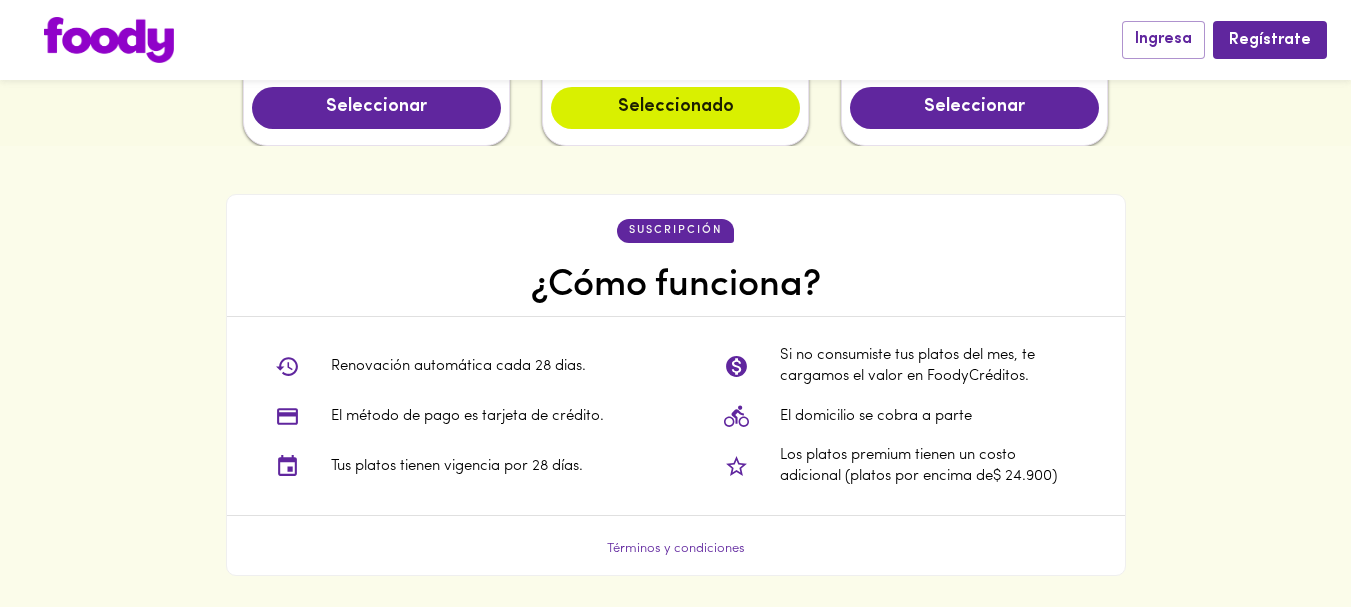 scroll, scrollTop: 1400, scrollLeft: 0, axis: vertical 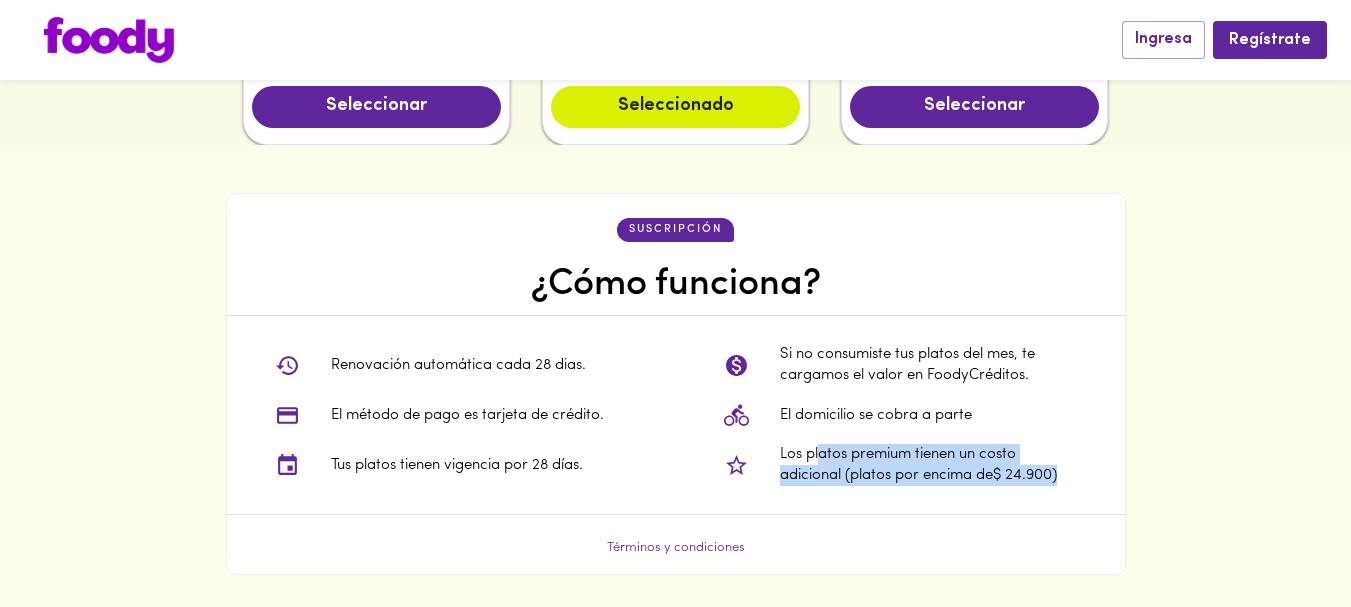 drag, startPoint x: 819, startPoint y: 463, endPoint x: 1077, endPoint y: 486, distance: 259.02316 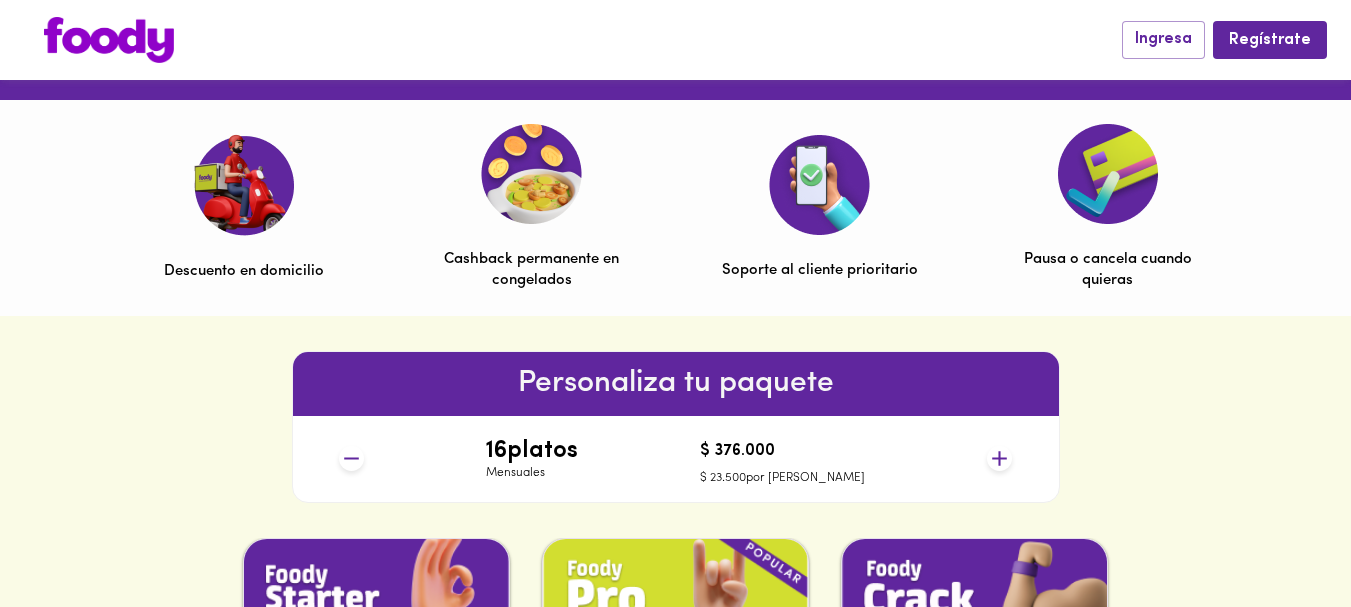 scroll, scrollTop: 900, scrollLeft: 0, axis: vertical 